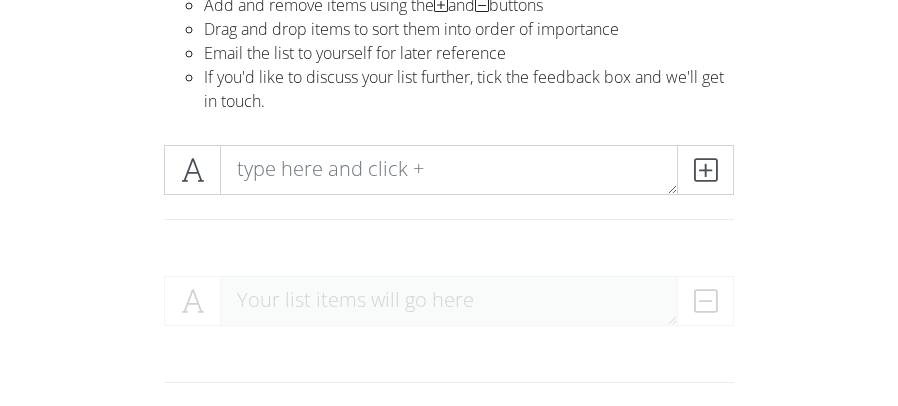 scroll, scrollTop: 148, scrollLeft: 0, axis: vertical 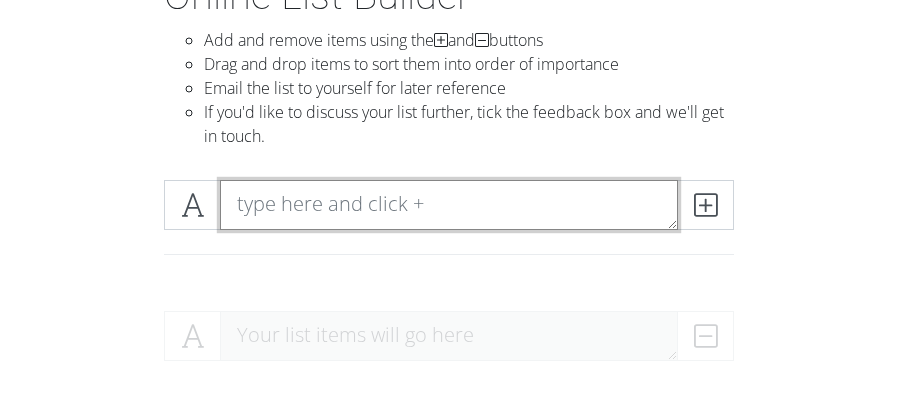 drag, startPoint x: 305, startPoint y: 188, endPoint x: 203, endPoint y: 170, distance: 103.57606 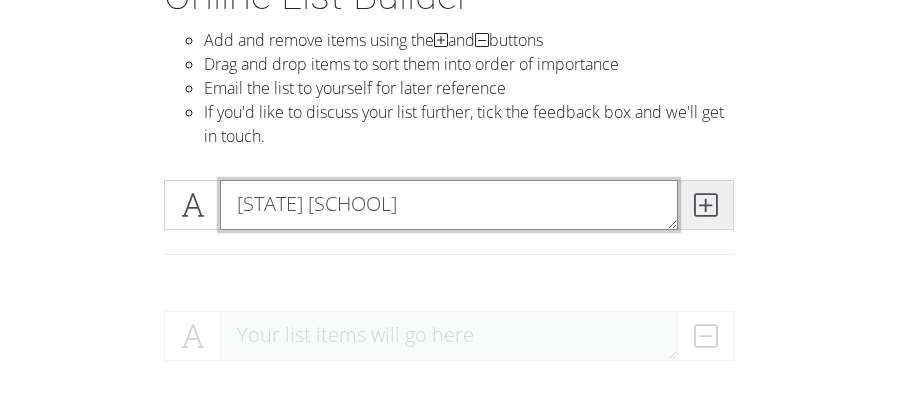 type on "[STATE] [SCHOOL]" 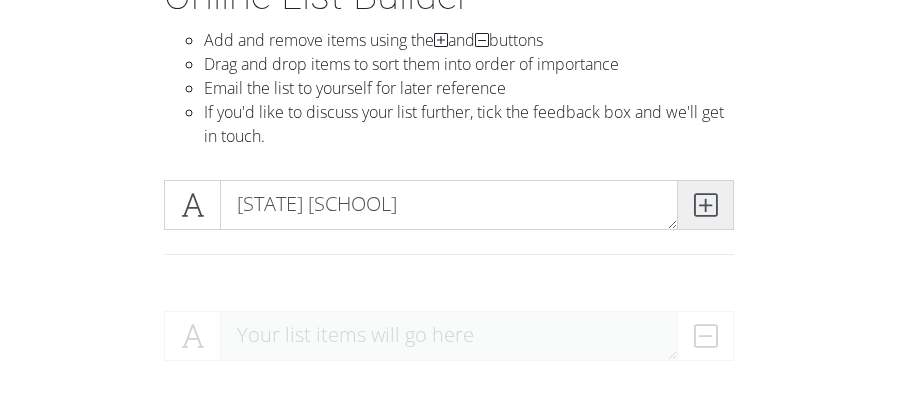 click at bounding box center (705, 205) 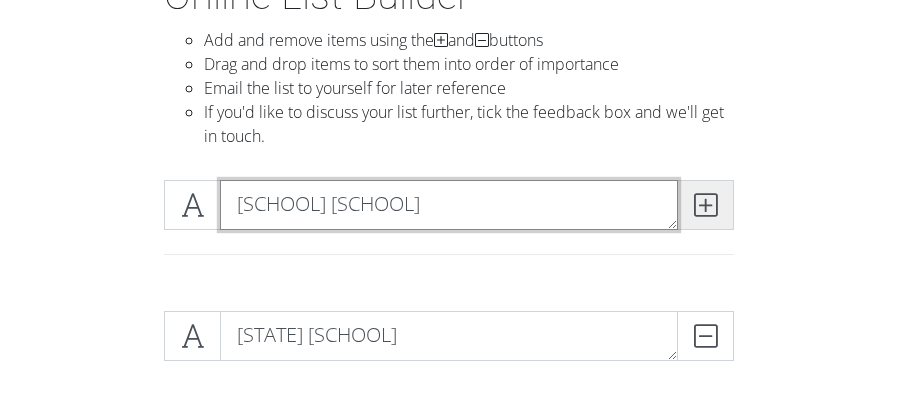 type on "[SCHOOL] [SCHOOL]" 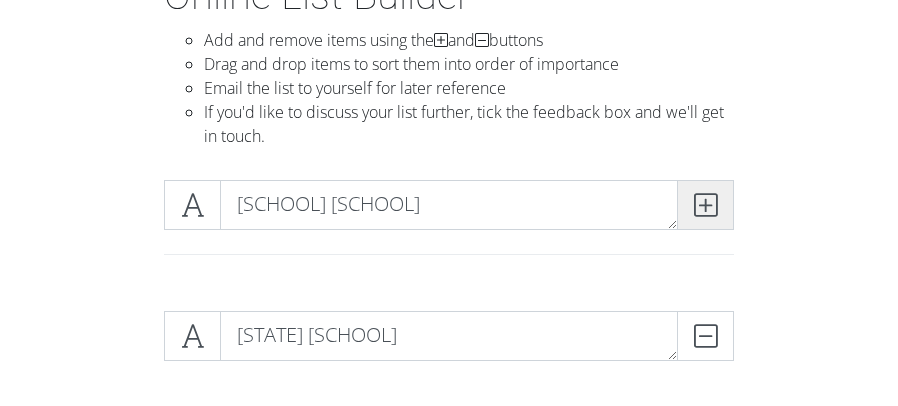 click at bounding box center [705, 205] 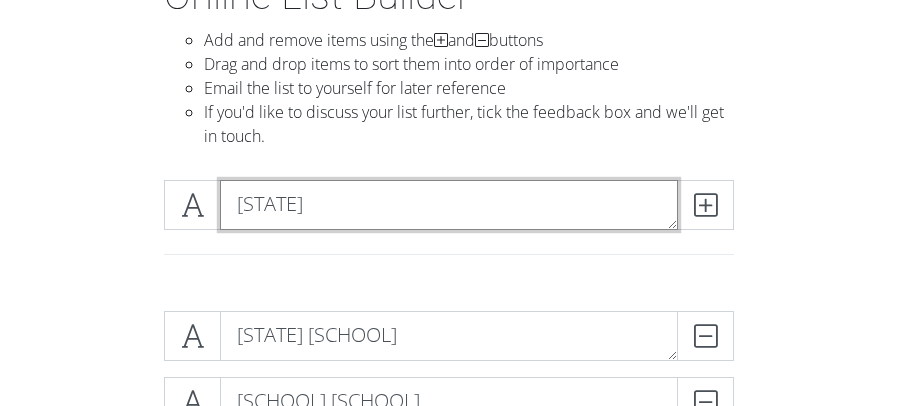 type on "O" 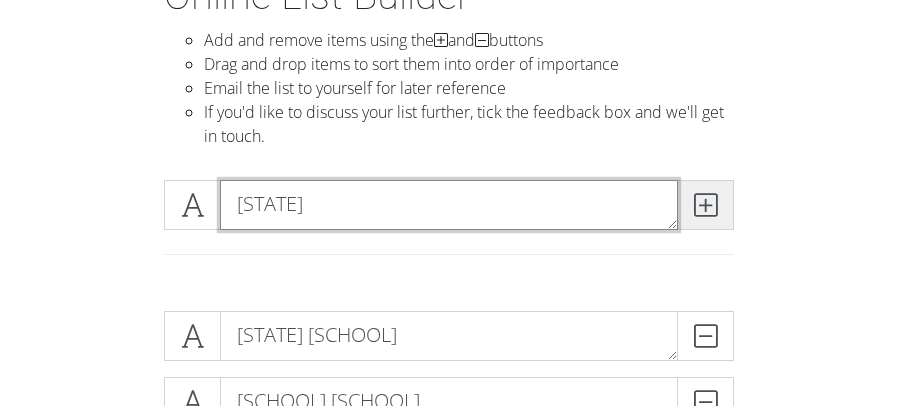type on "[STATE]" 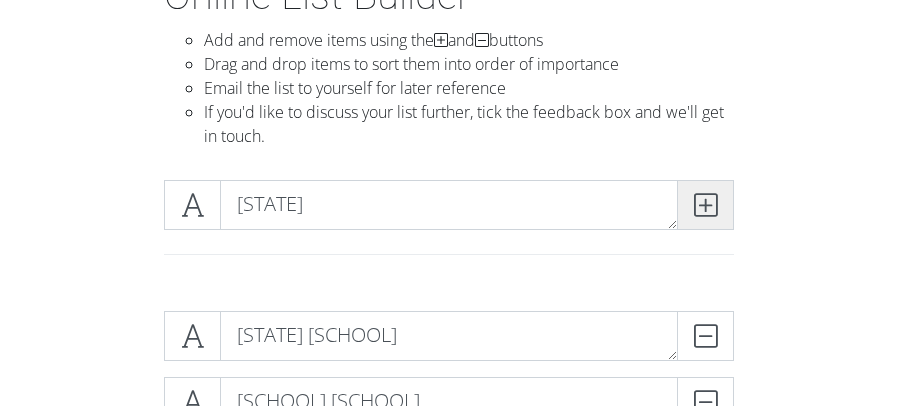 click at bounding box center (705, 205) 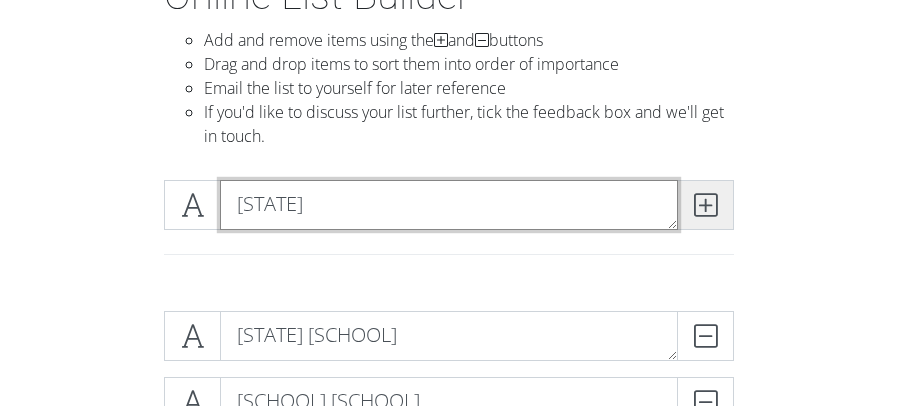 type on "[STATE]" 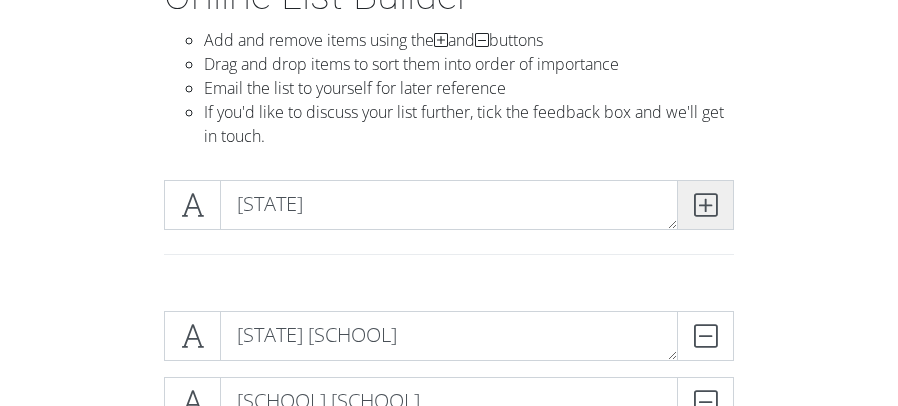 click at bounding box center (705, 205) 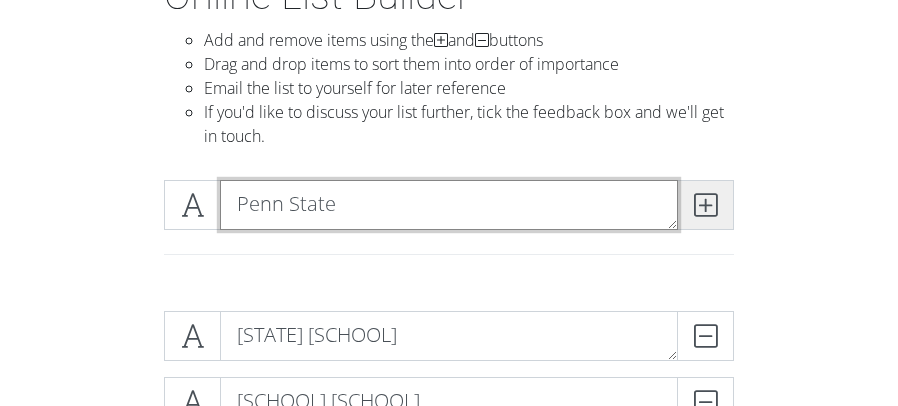 type on "Penn State" 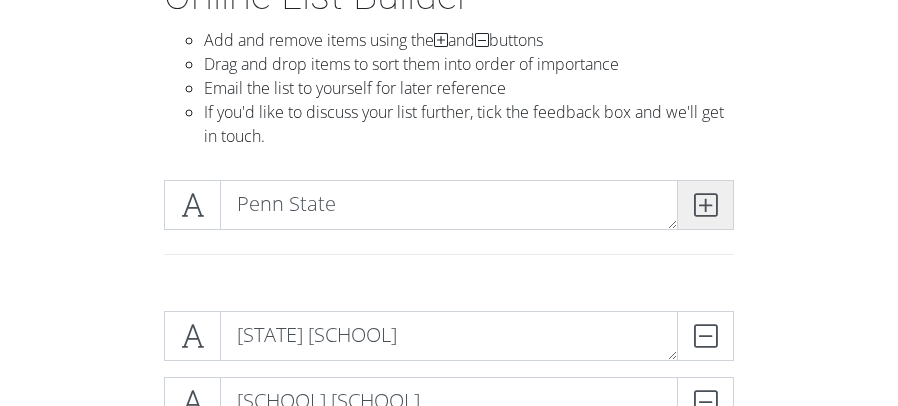 click at bounding box center (705, 205) 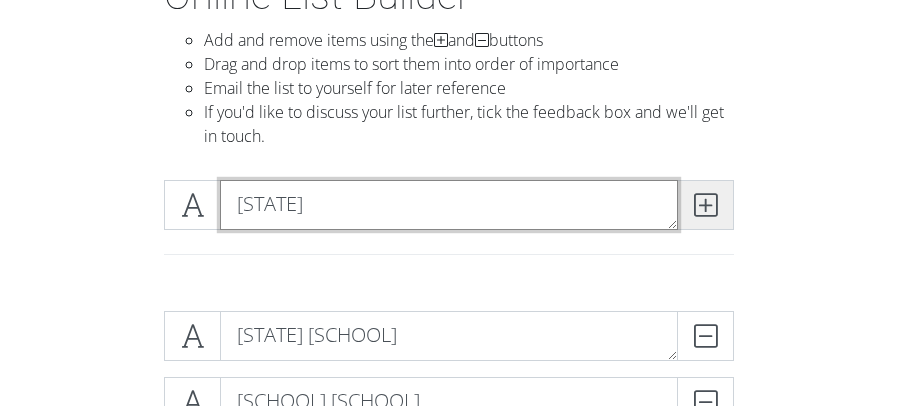 type on "[STATE]" 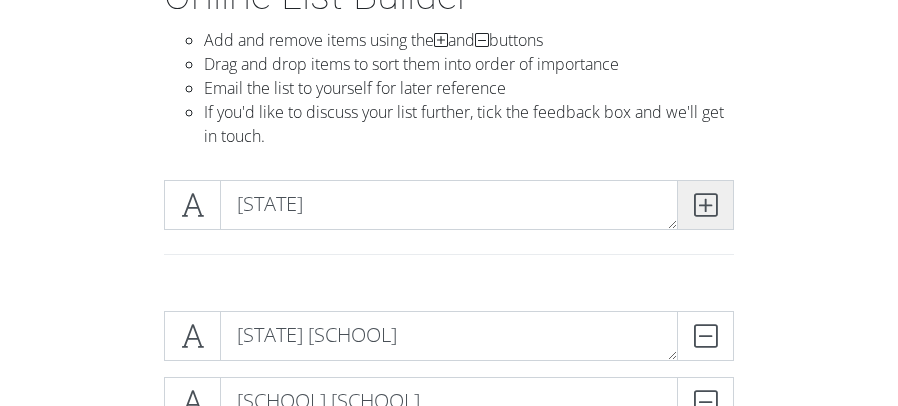click at bounding box center [705, 205] 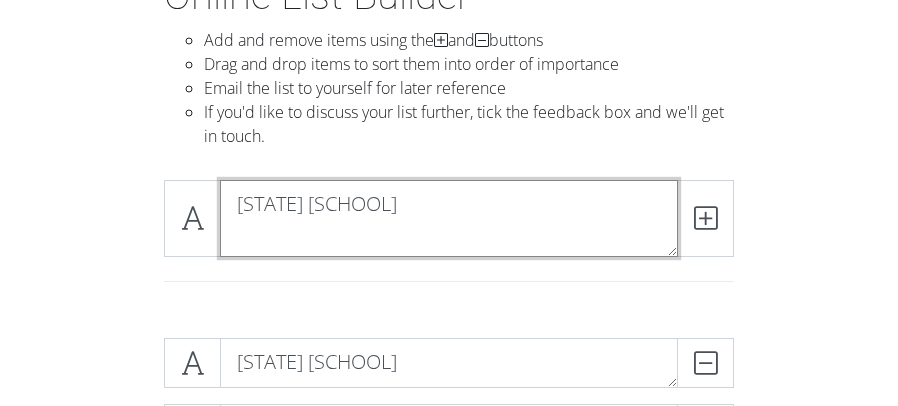 scroll, scrollTop: 0, scrollLeft: 0, axis: both 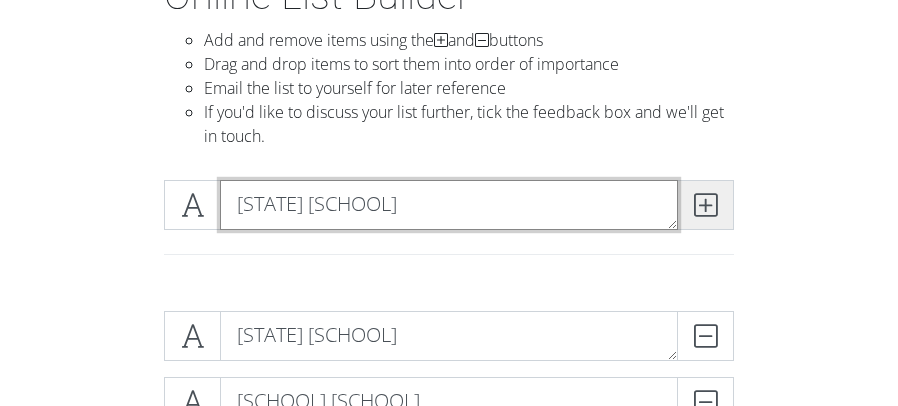 type on "[STATE] [SCHOOL]" 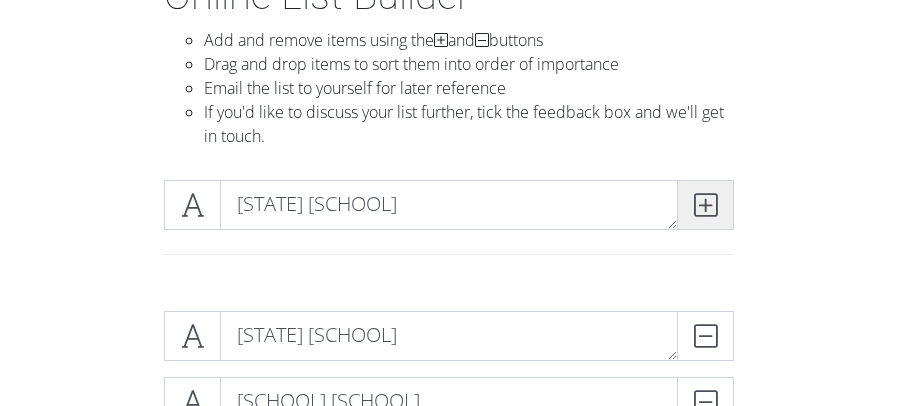 click at bounding box center [705, 205] 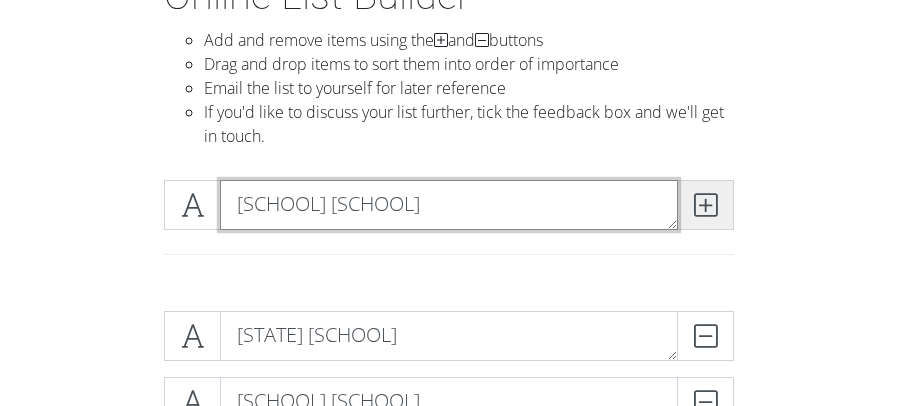 type on "[SCHOOL] [SCHOOL]" 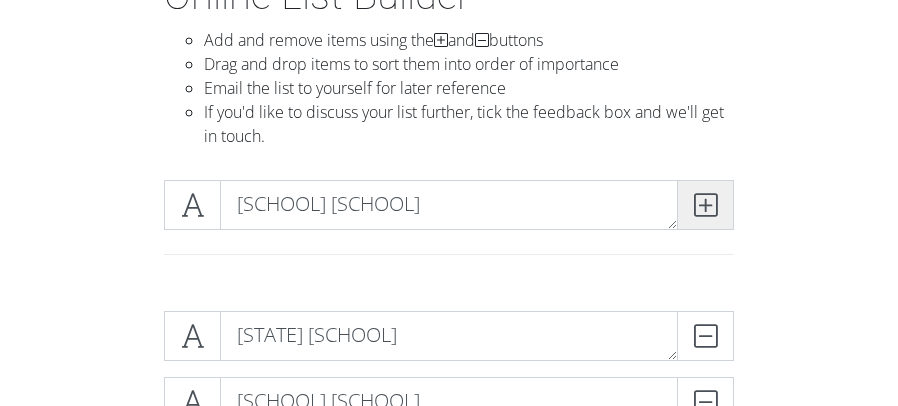 click at bounding box center (705, 205) 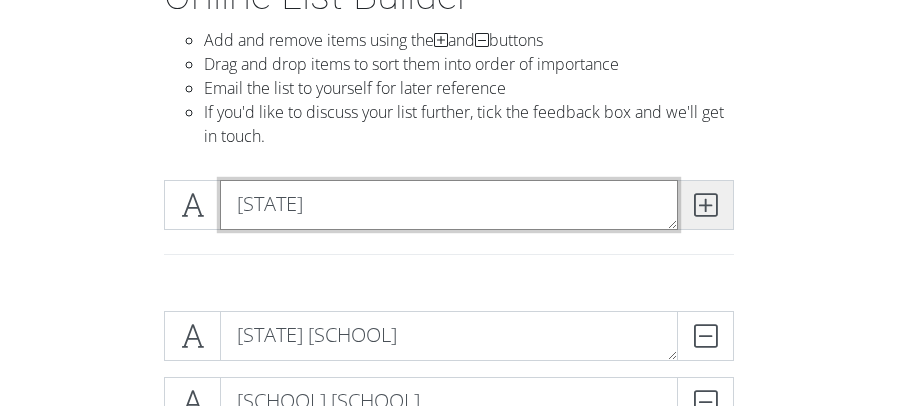 type on "[STATE]" 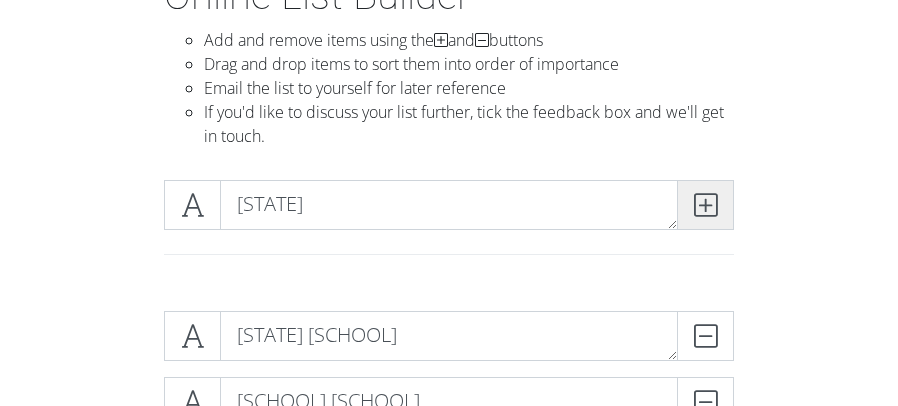 click at bounding box center (705, 205) 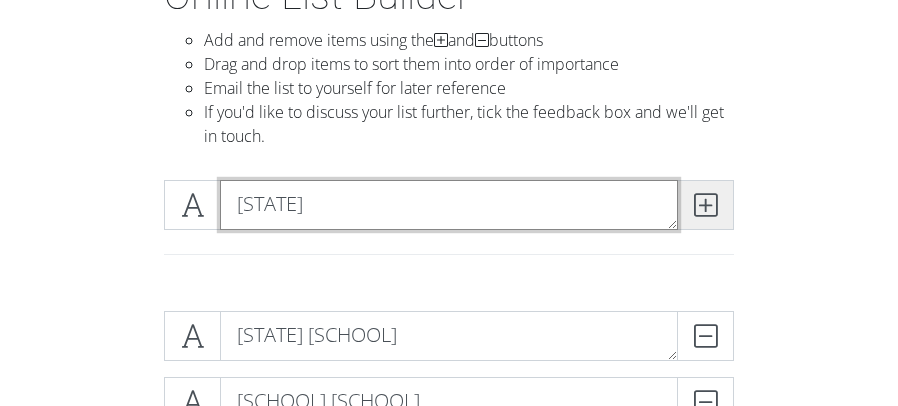 type on "[STATE]" 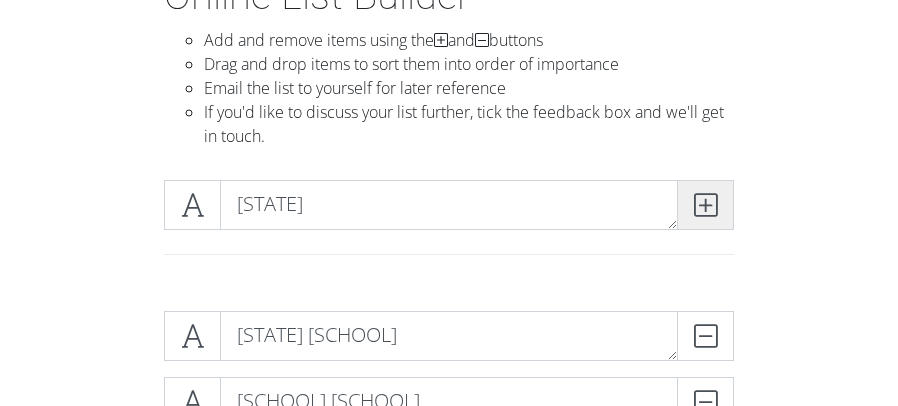 click at bounding box center [705, 205] 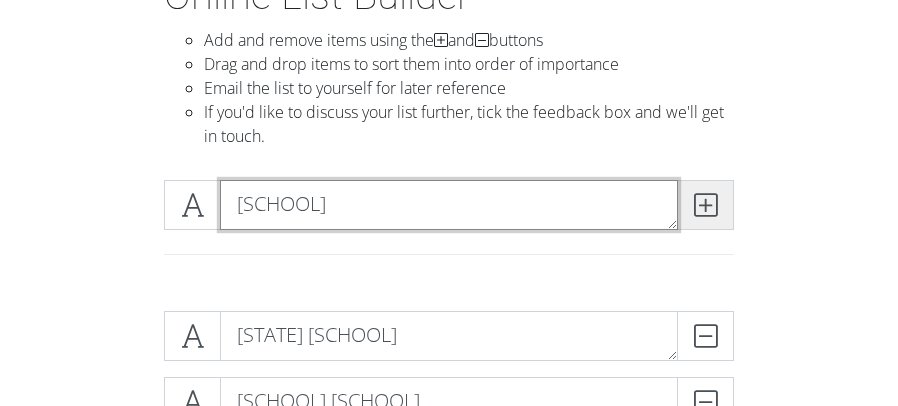 type on "[SCHOOL]" 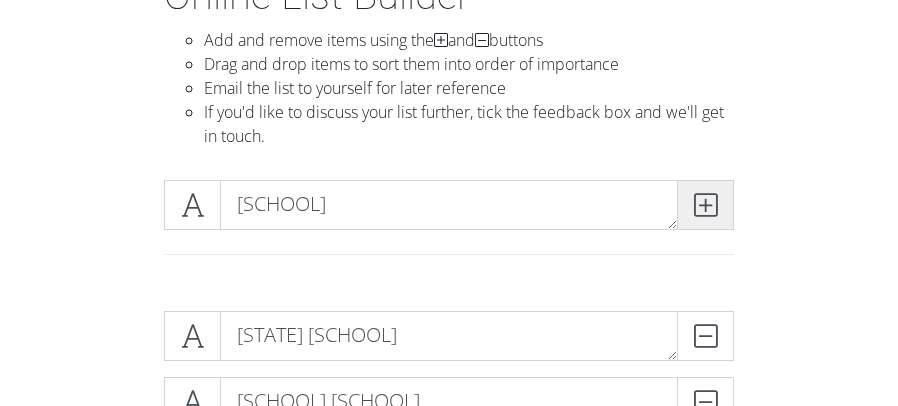 click at bounding box center (705, 205) 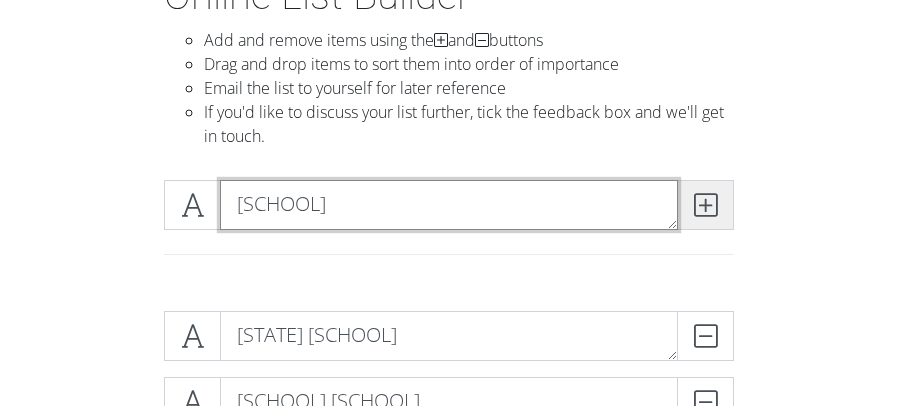 type on "[SCHOOL]" 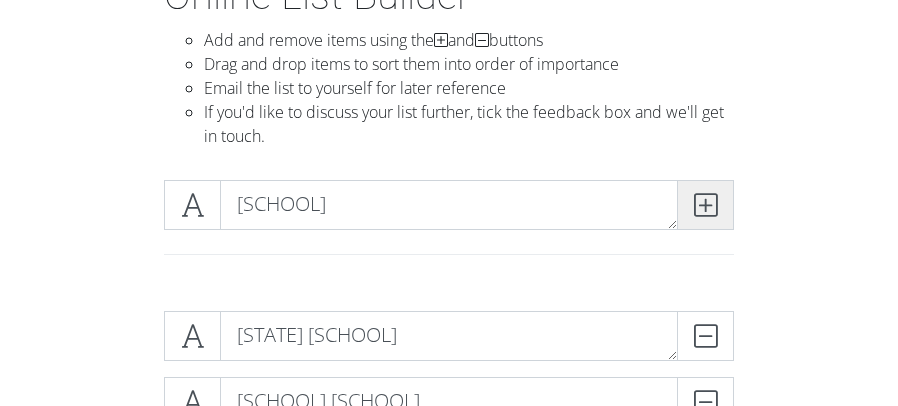 click at bounding box center (705, 205) 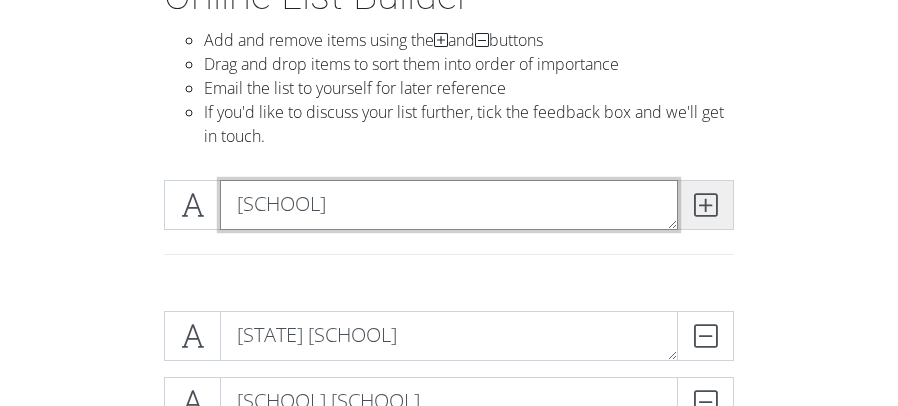 type on "[SCHOOL]" 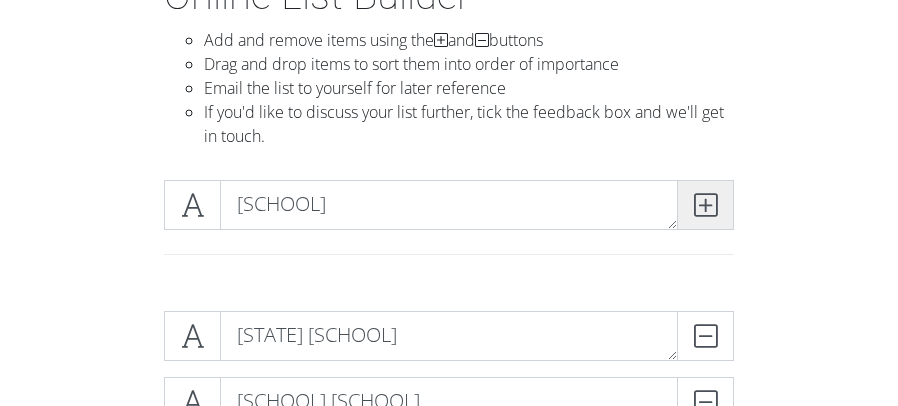 click at bounding box center [705, 205] 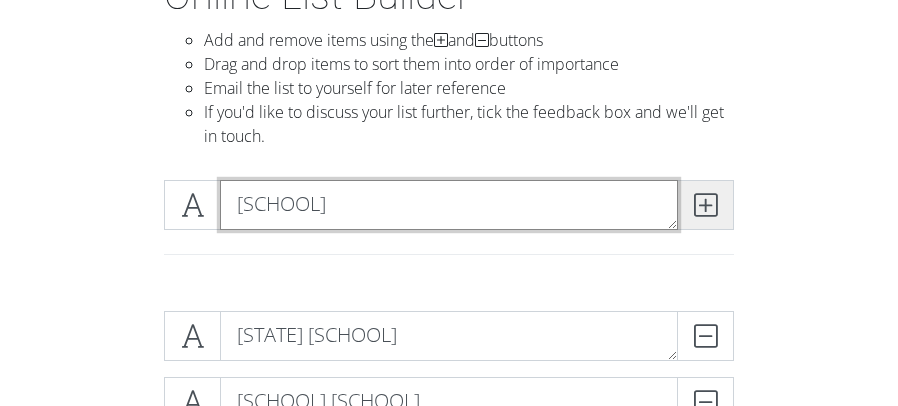 type on "[SCHOOL]" 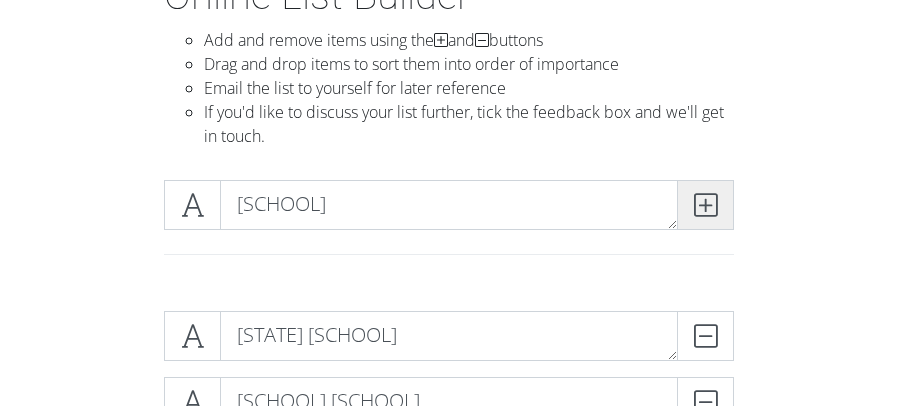 click at bounding box center [705, 205] 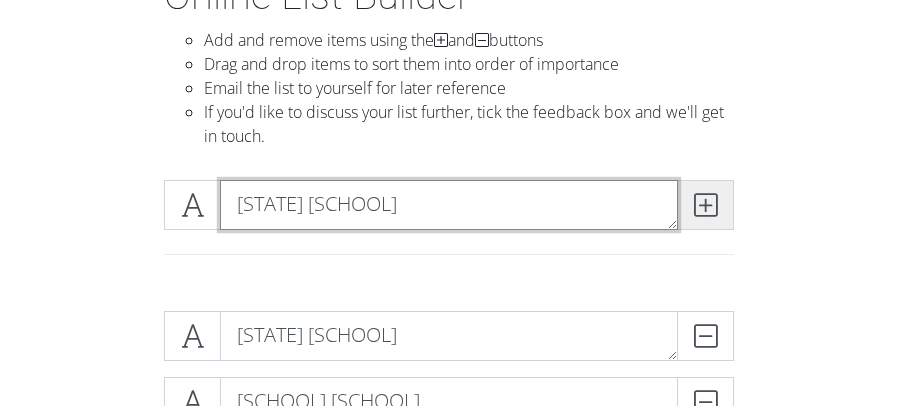 type on "[STATE] [SCHOOL]" 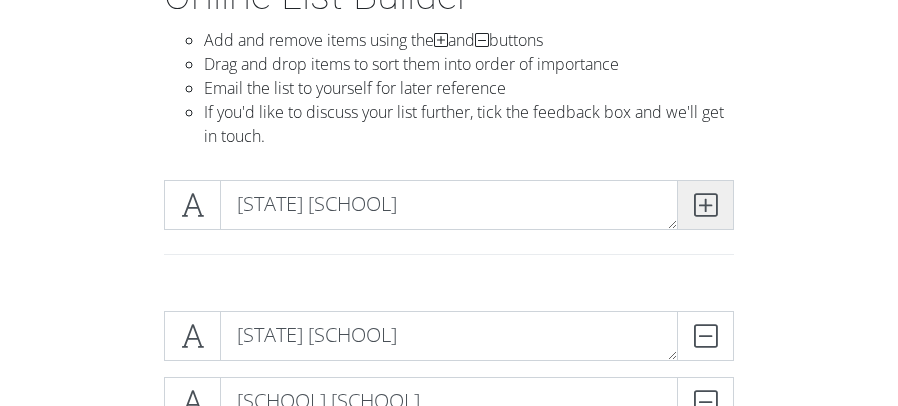 click at bounding box center [705, 205] 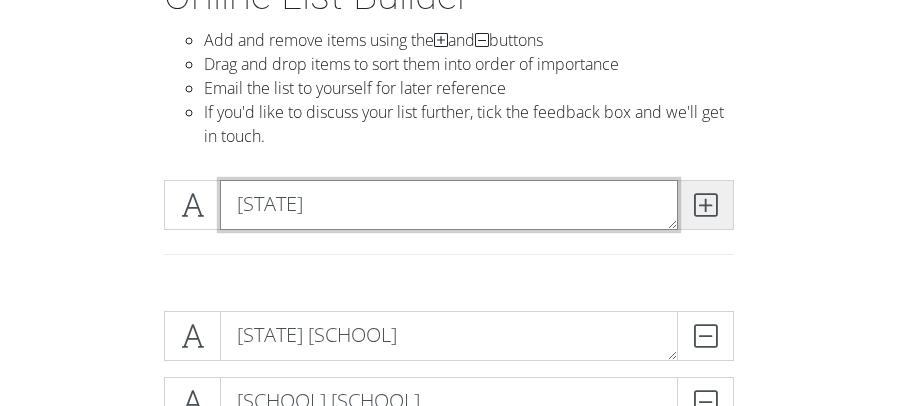 type on "[STATE]" 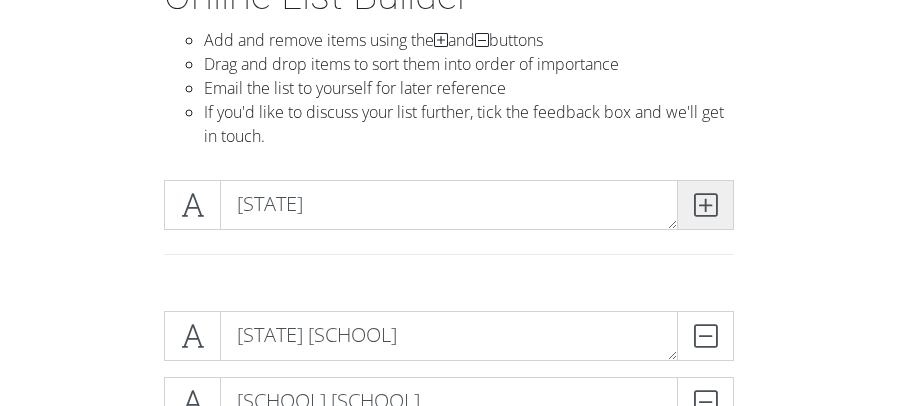 click at bounding box center [705, 205] 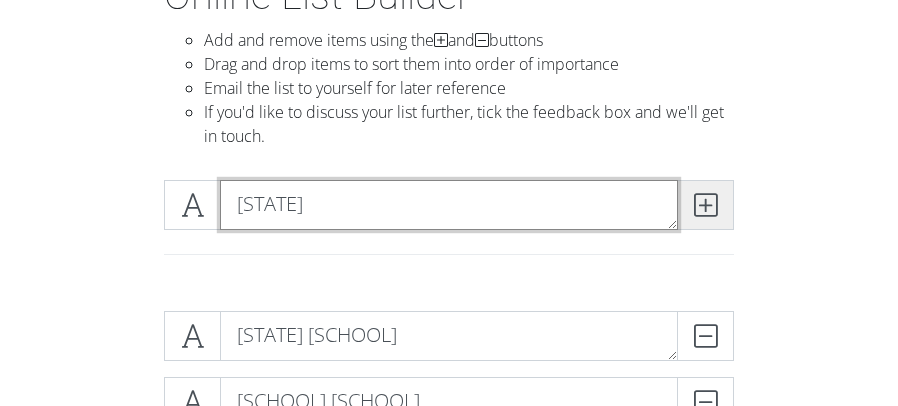 type on "[STATE]" 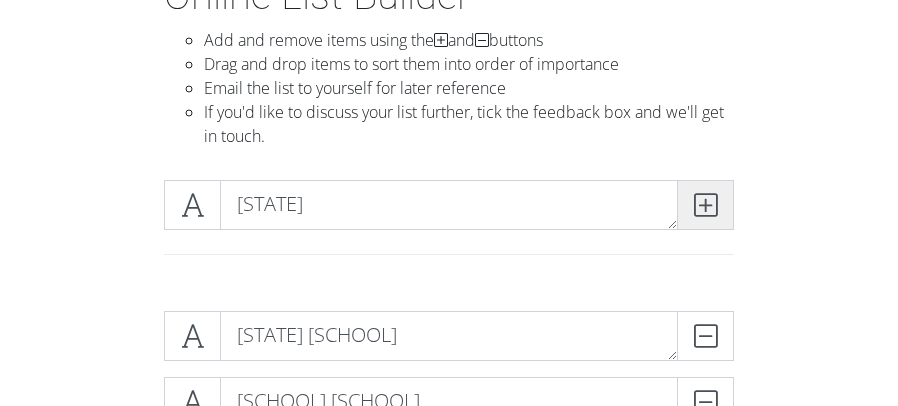 click at bounding box center (705, 205) 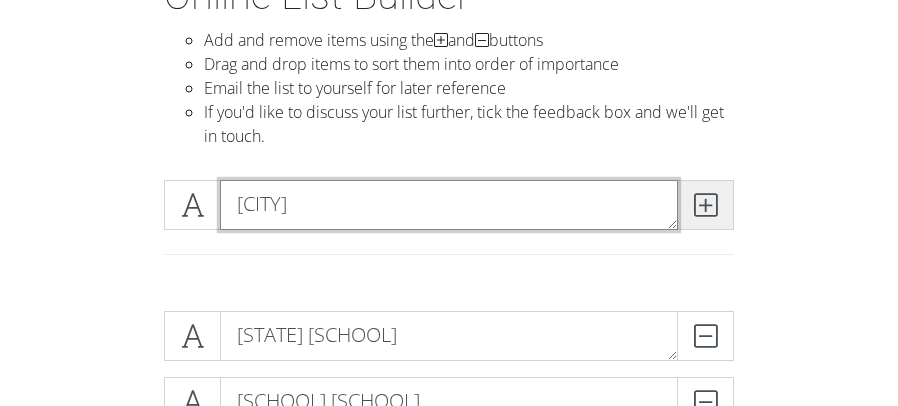 type on "[CITY]" 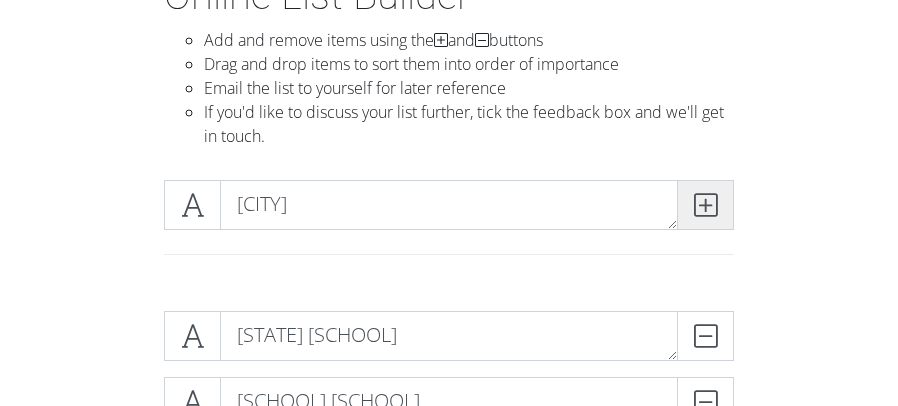 click at bounding box center (705, 205) 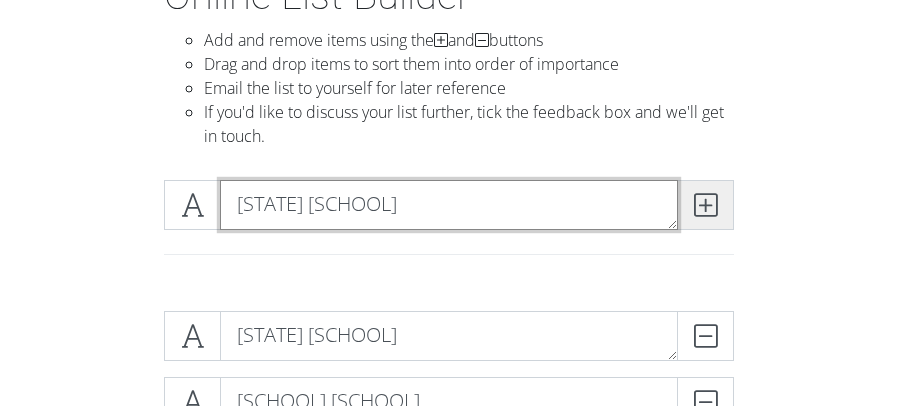 type on "[STATE] [SCHOOL]" 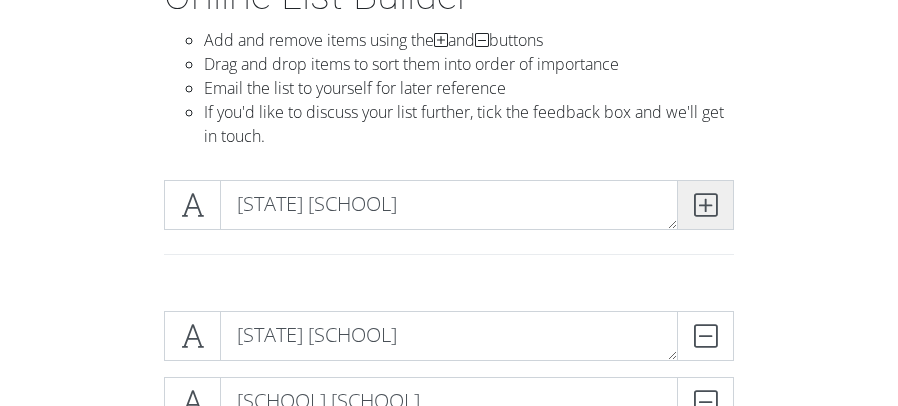 click at bounding box center (705, 205) 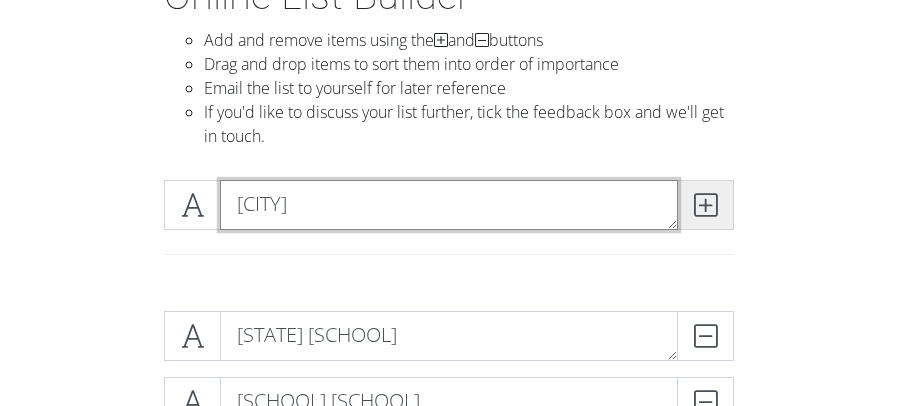type on "[CITY]" 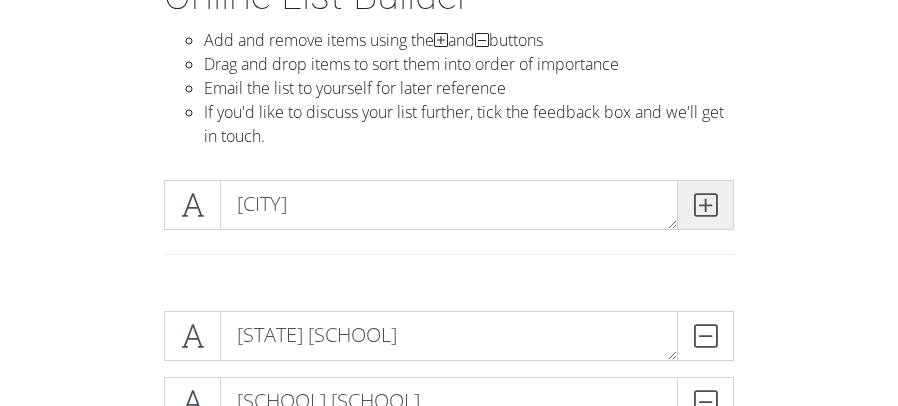 click at bounding box center [705, 205] 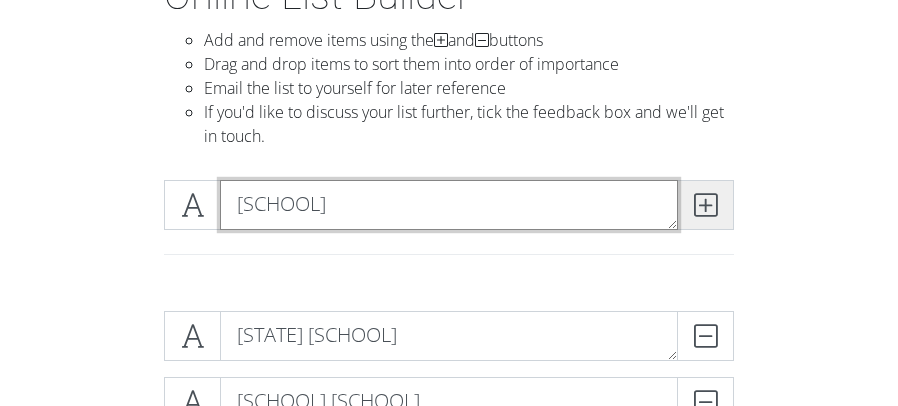 type on "[SCHOOL]" 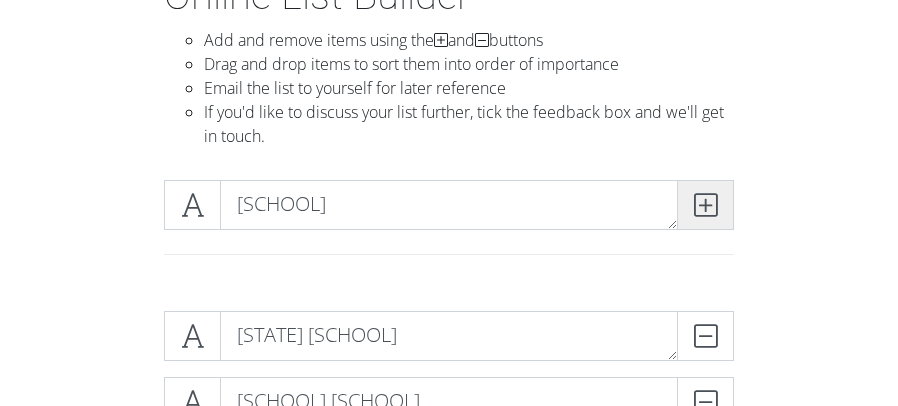 click at bounding box center (705, 205) 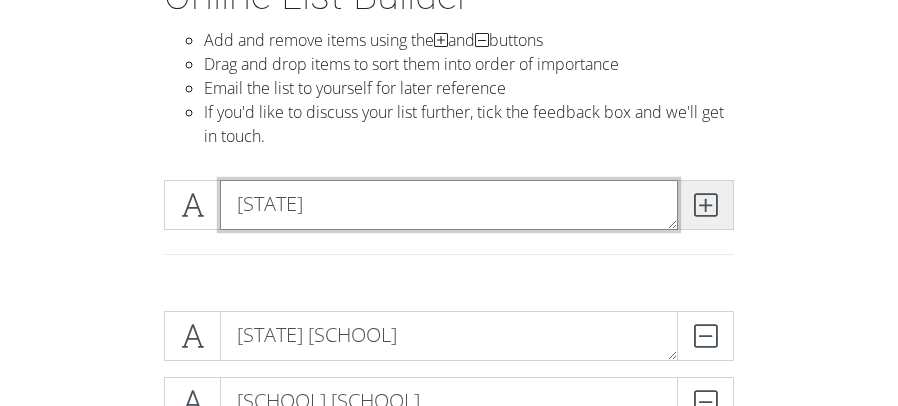 type on "[STATE]" 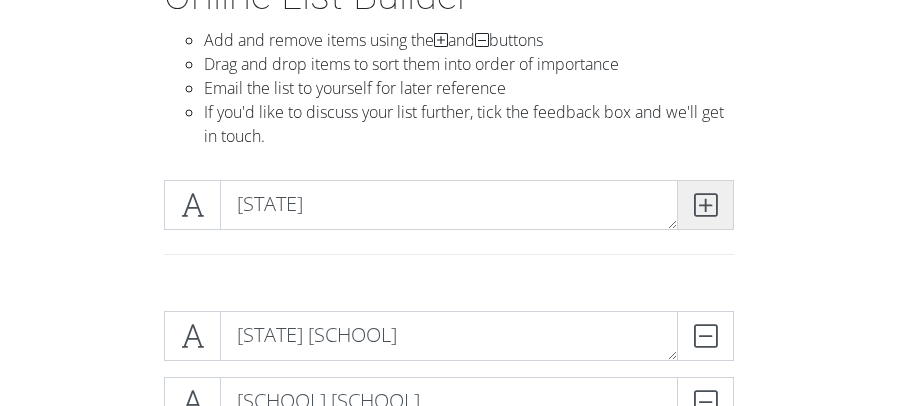 click at bounding box center (705, 205) 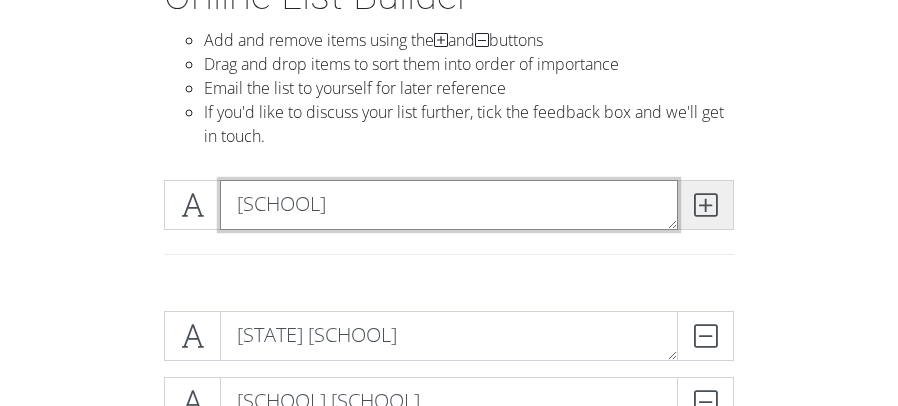 type on "[SCHOOL]" 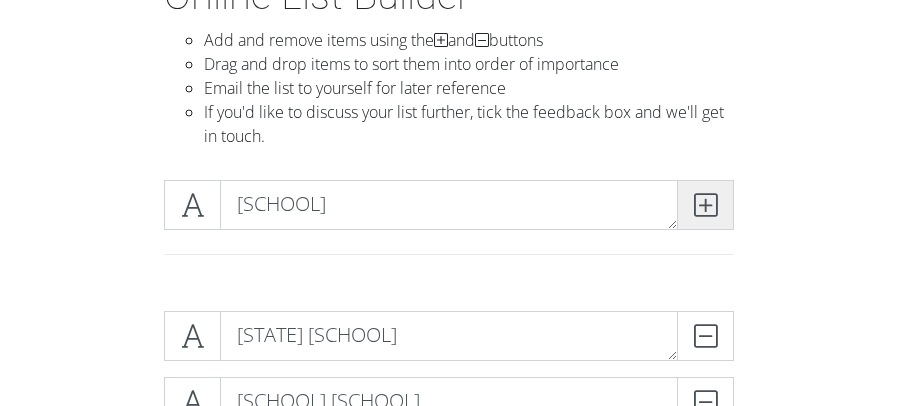 click at bounding box center [705, 205] 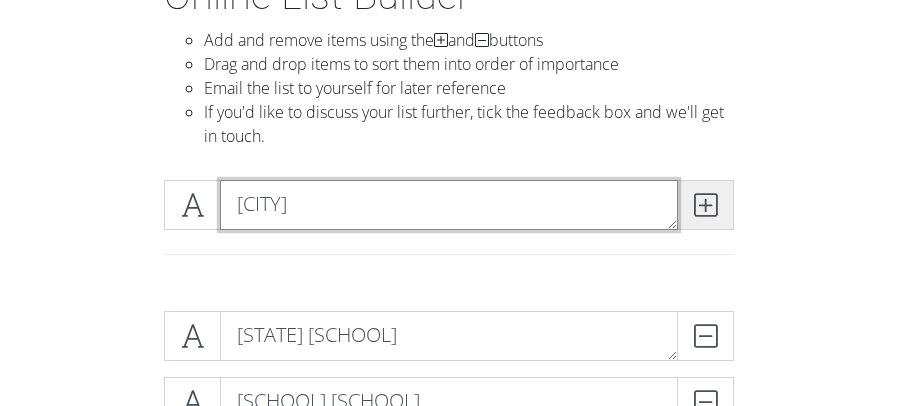 type on "[CITY]" 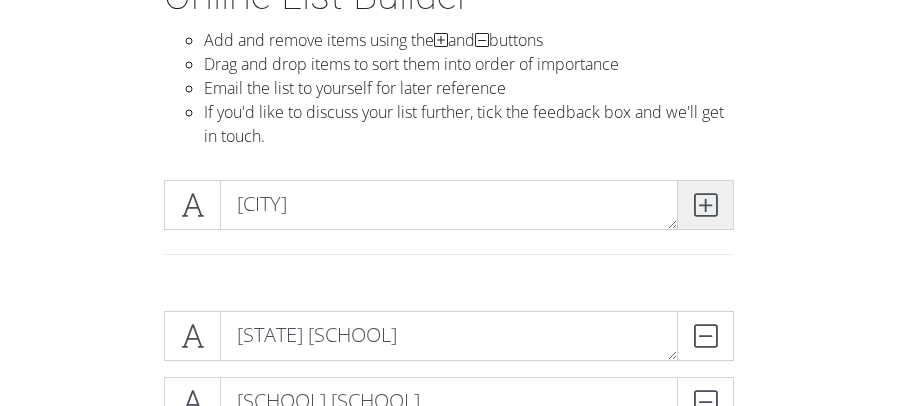 click at bounding box center (705, 205) 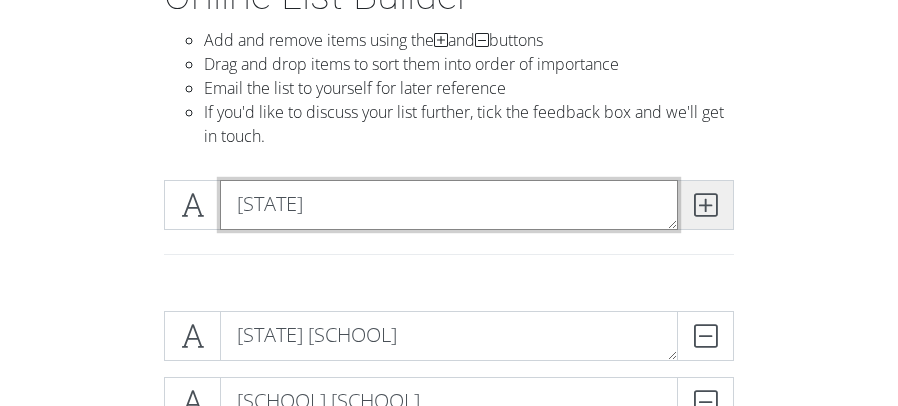 type on "[STATE]" 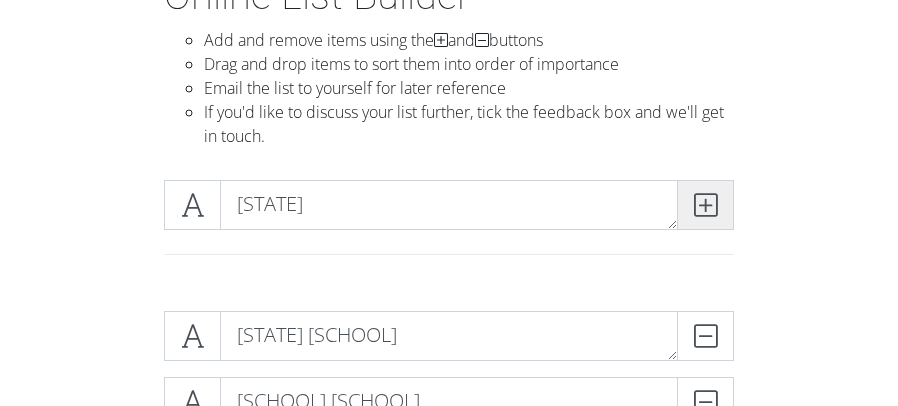 click at bounding box center [705, 205] 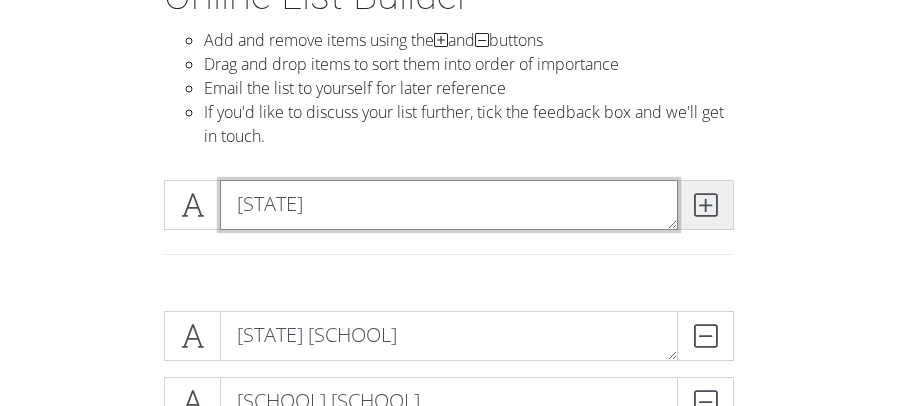 type 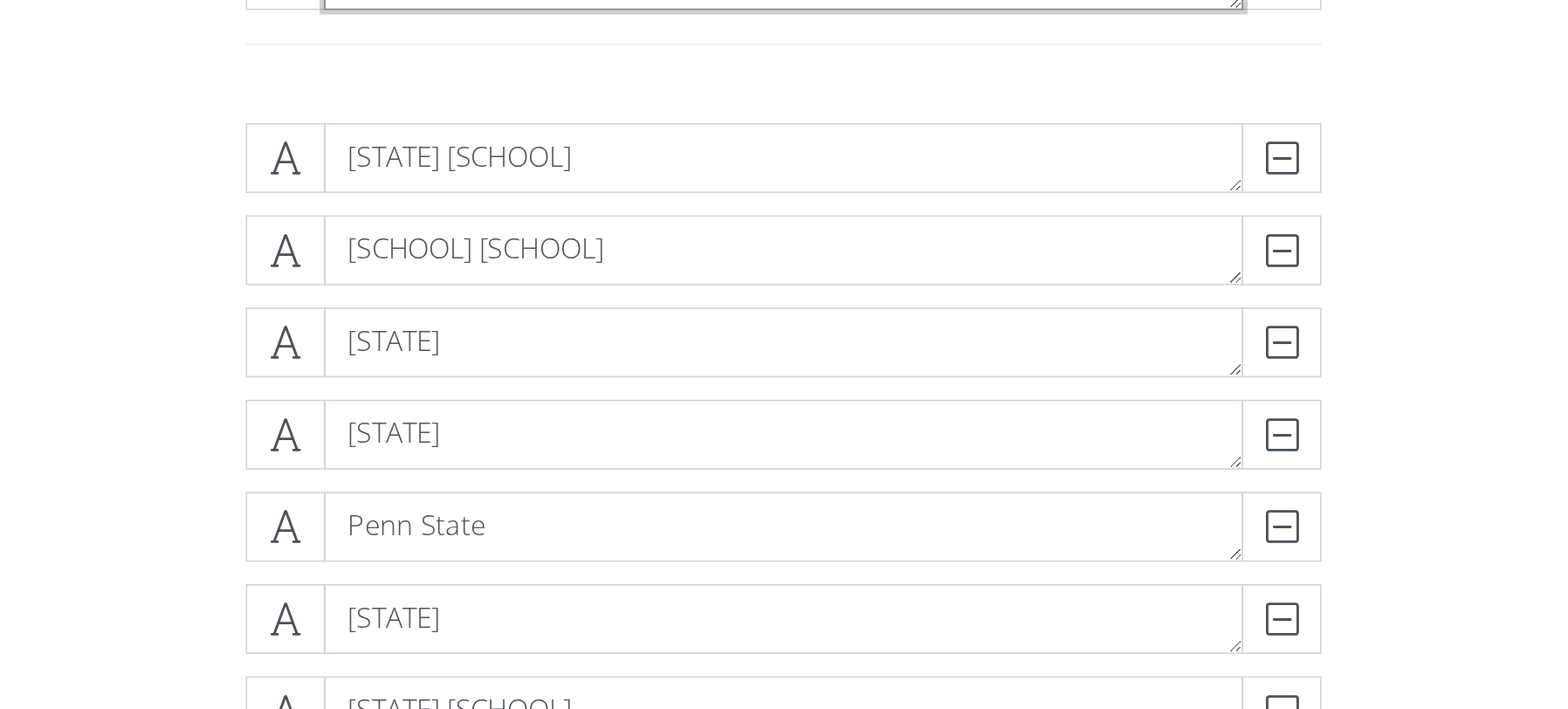 scroll, scrollTop: 304, scrollLeft: 0, axis: vertical 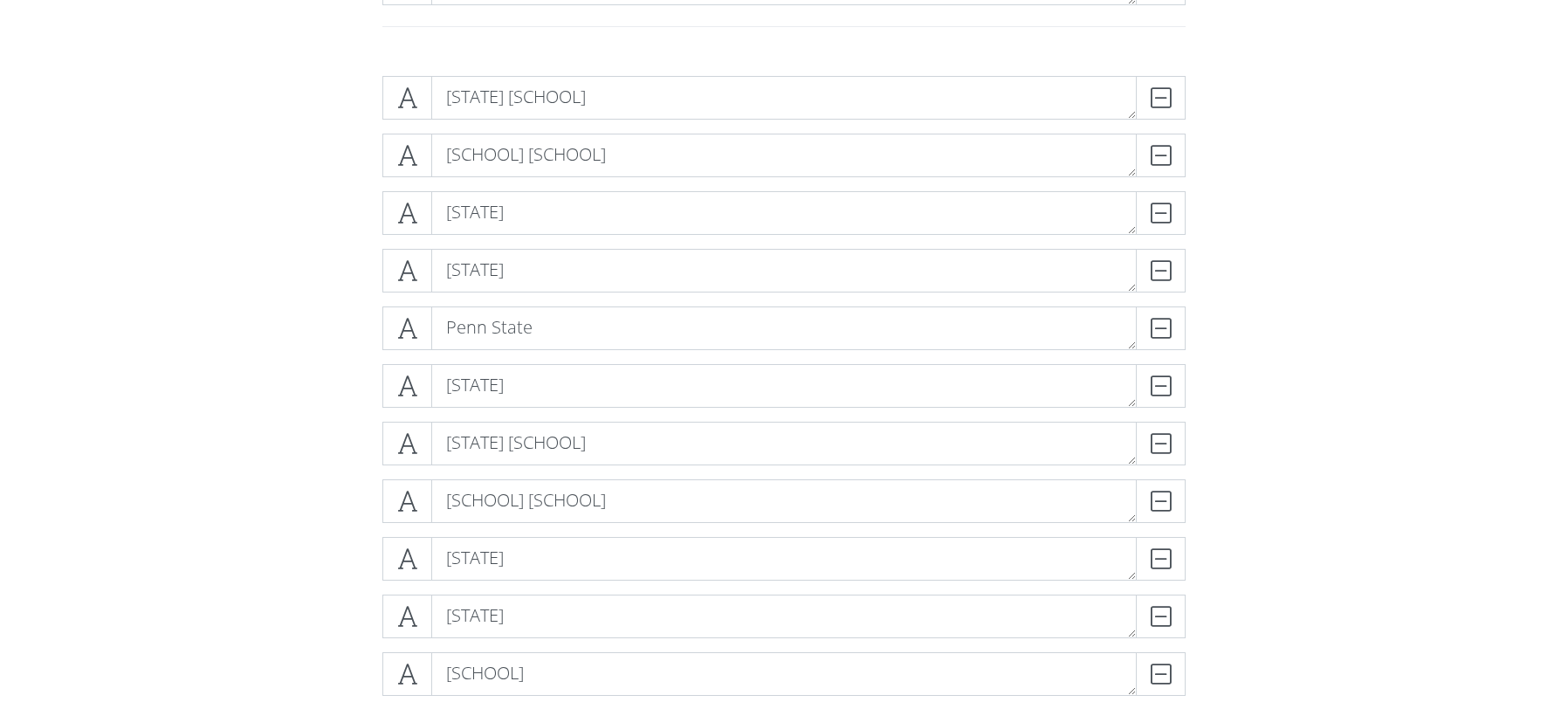 type 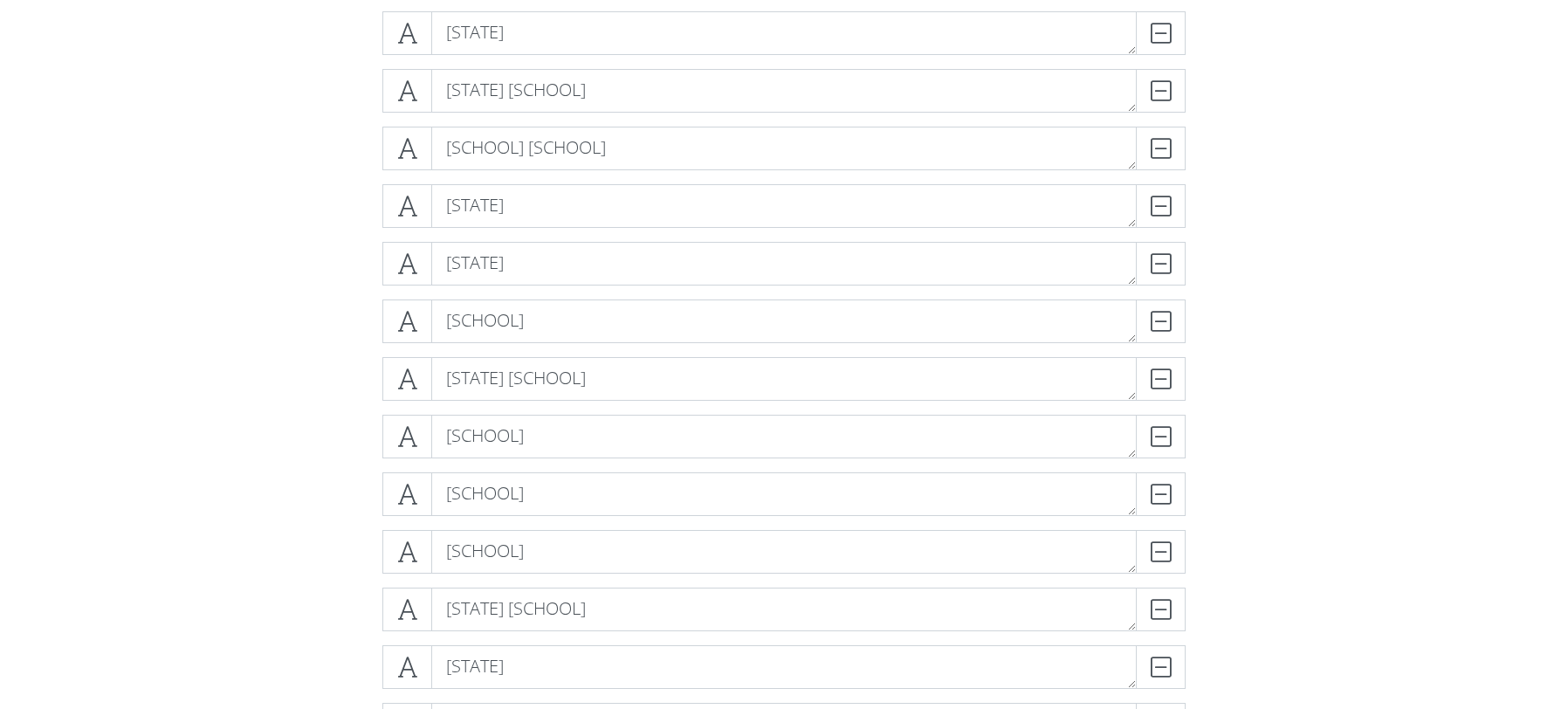 scroll, scrollTop: 653, scrollLeft: 0, axis: vertical 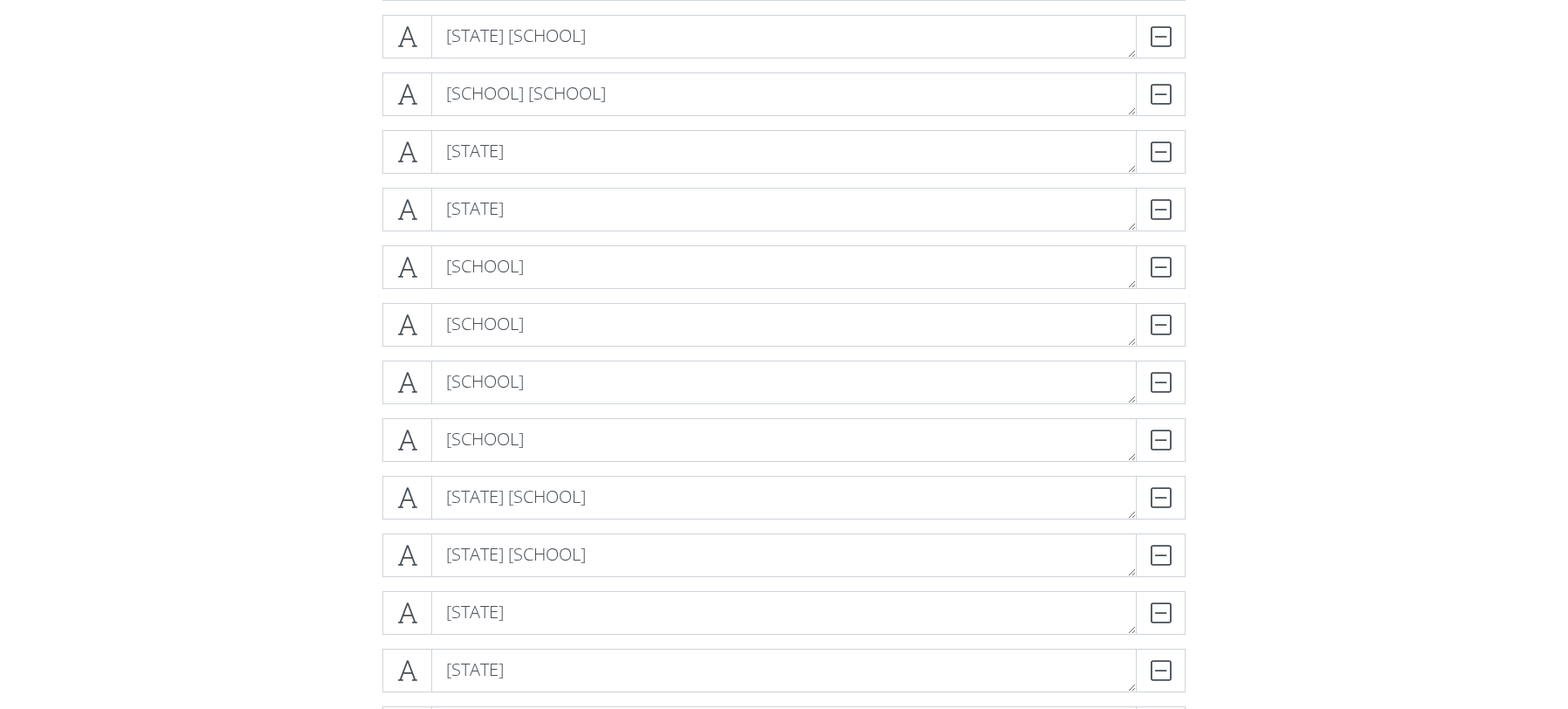 click at bounding box center (407, 498) 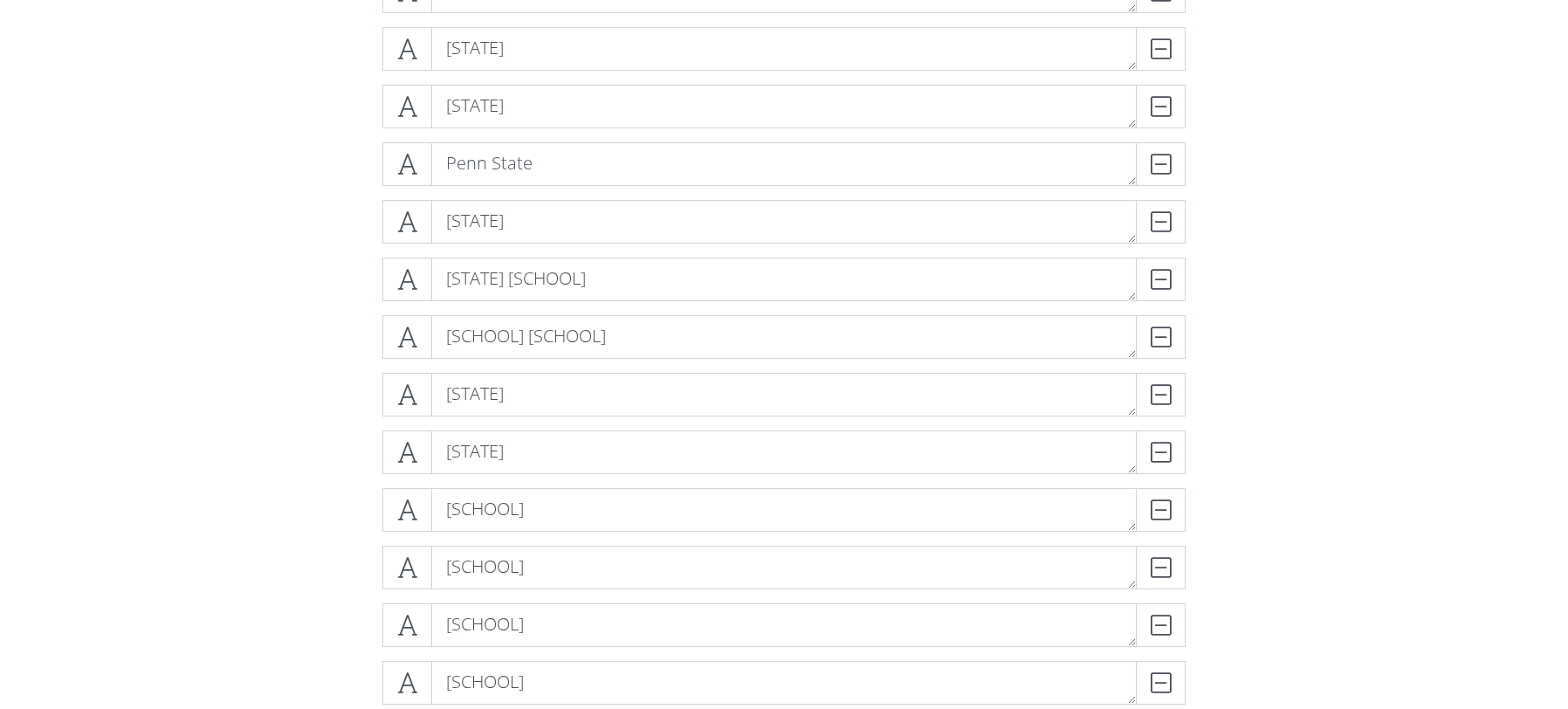scroll, scrollTop: 349, scrollLeft: 0, axis: vertical 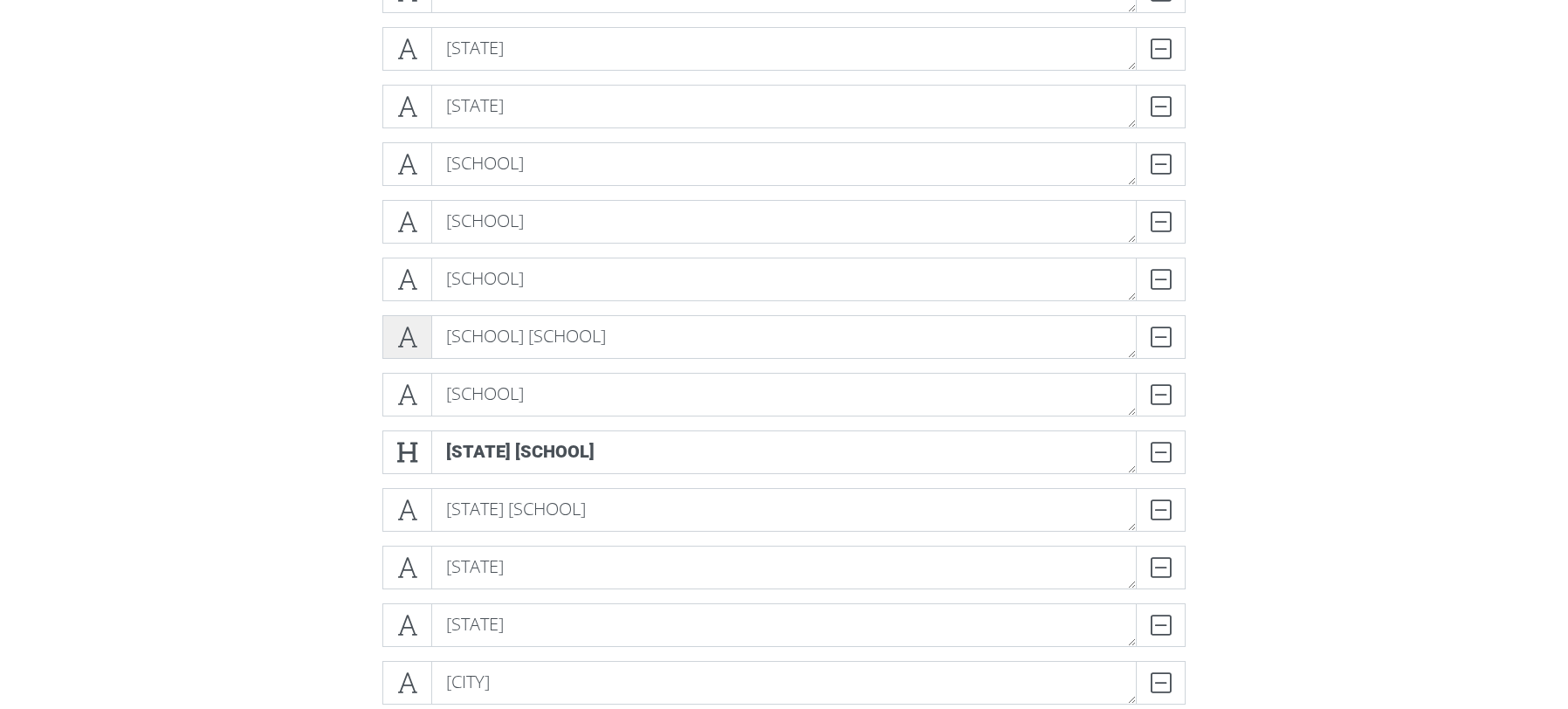 click at bounding box center (407, 337) 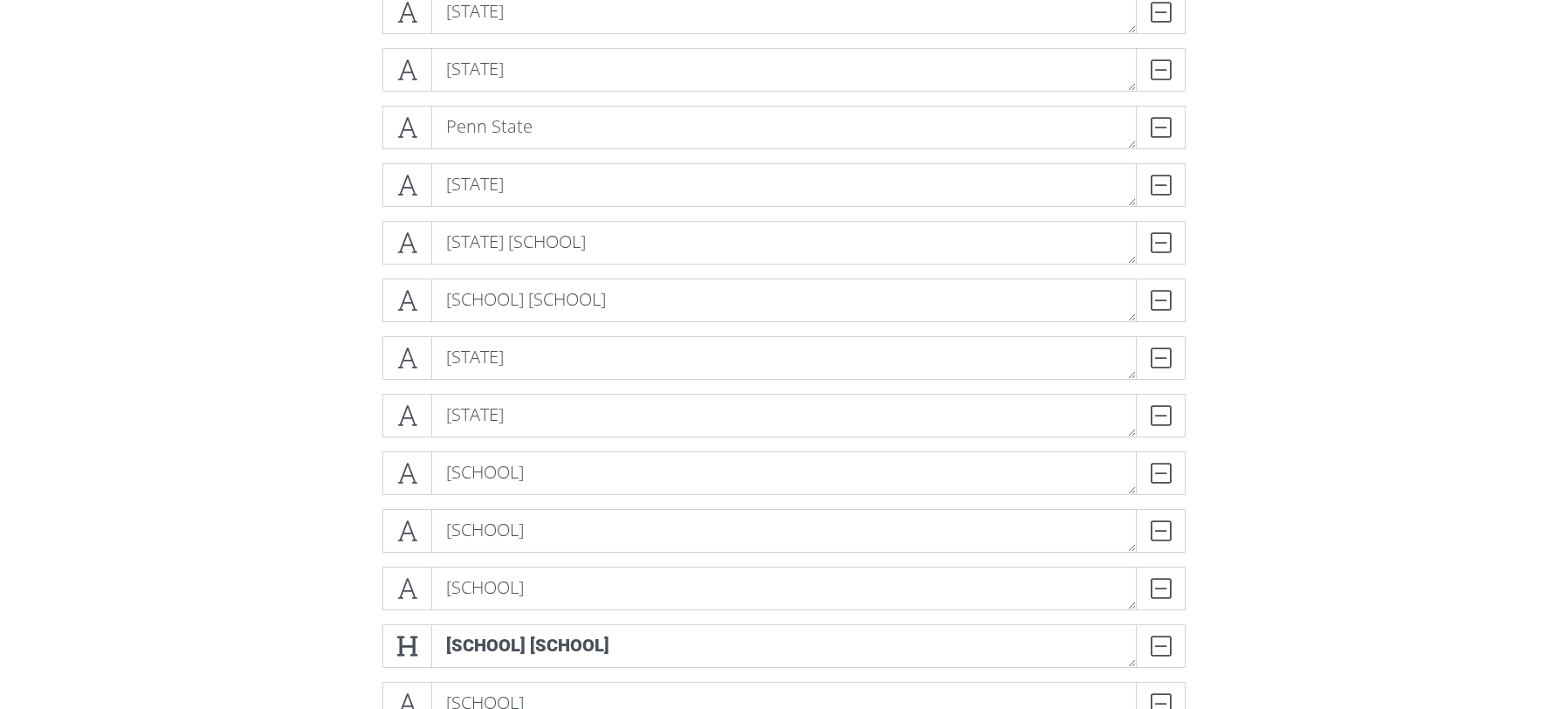 scroll, scrollTop: 349, scrollLeft: 0, axis: vertical 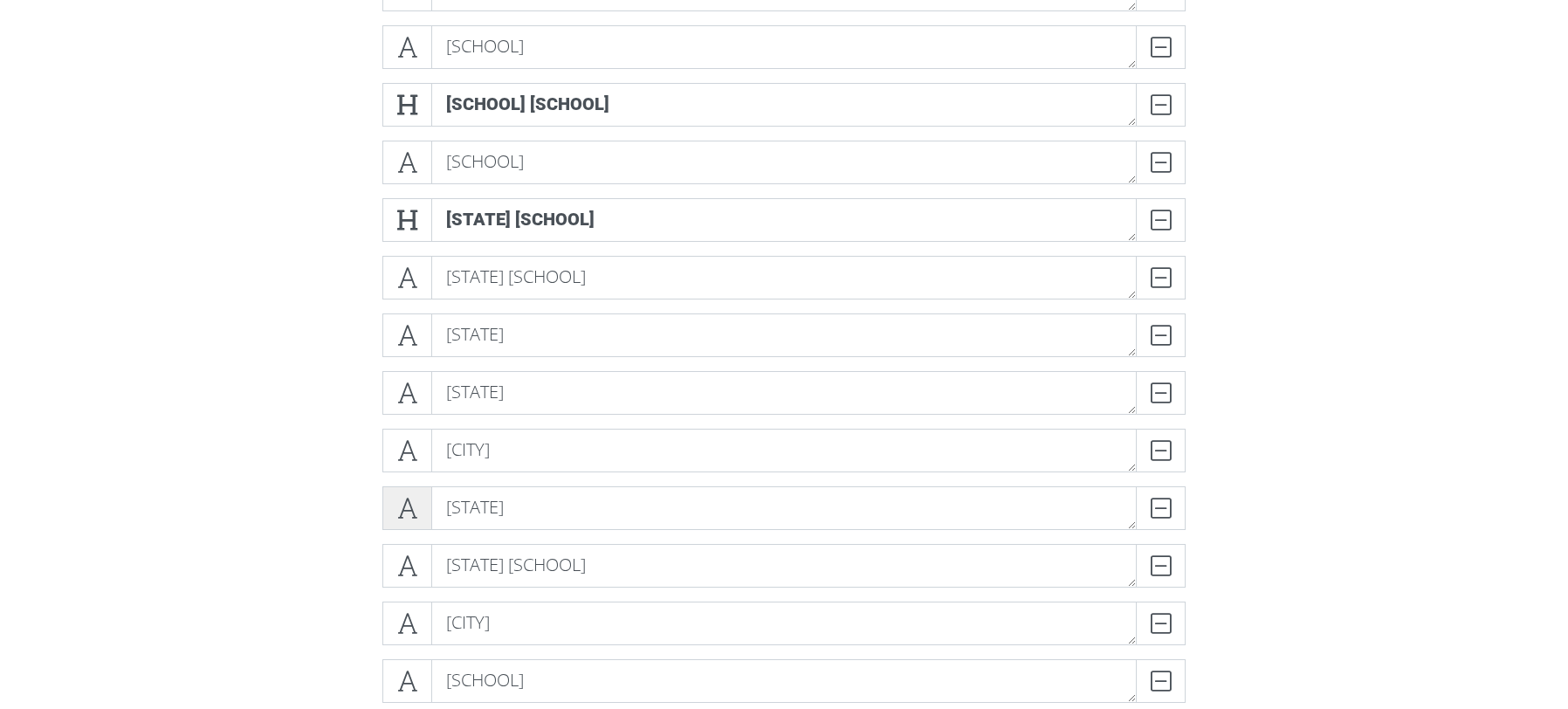 click at bounding box center (407, 508) 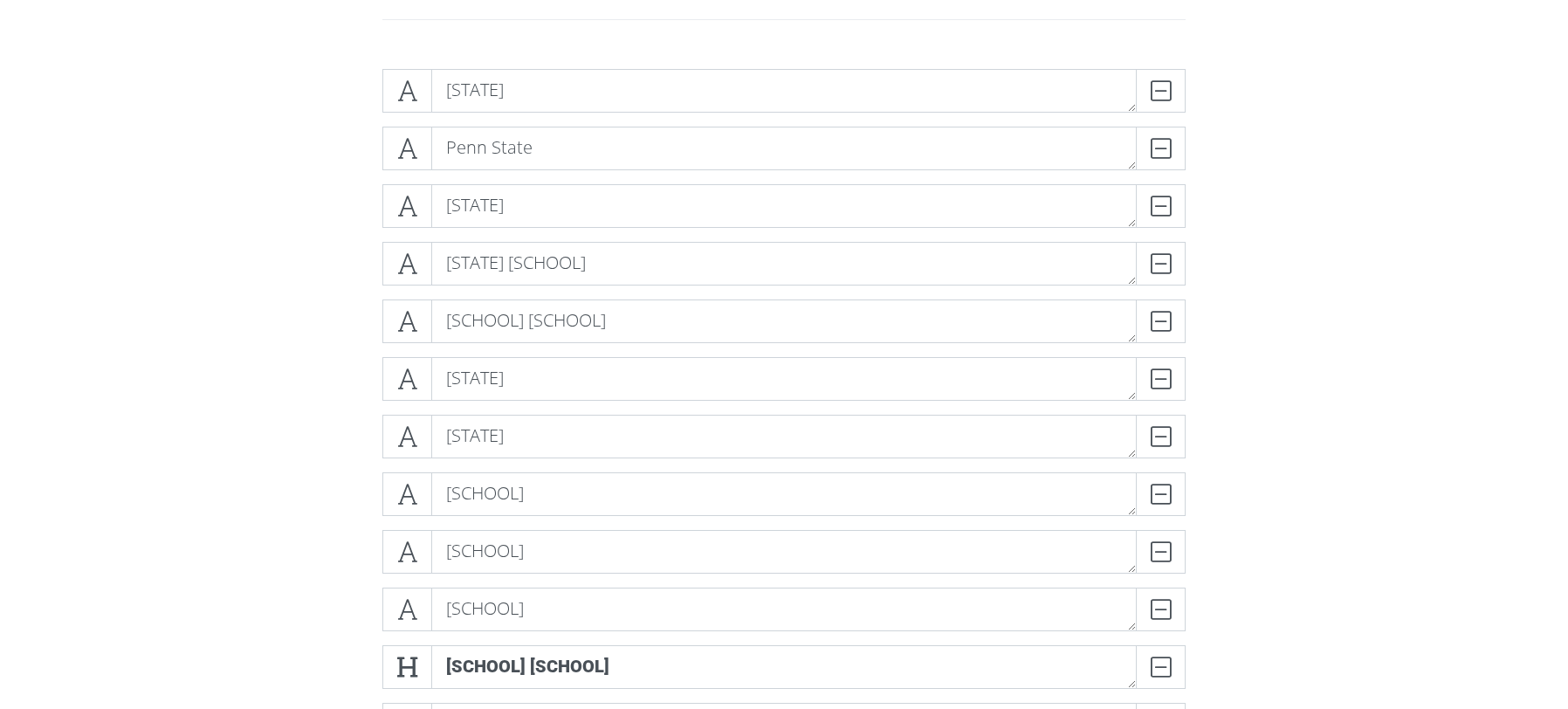 scroll, scrollTop: 349, scrollLeft: 0, axis: vertical 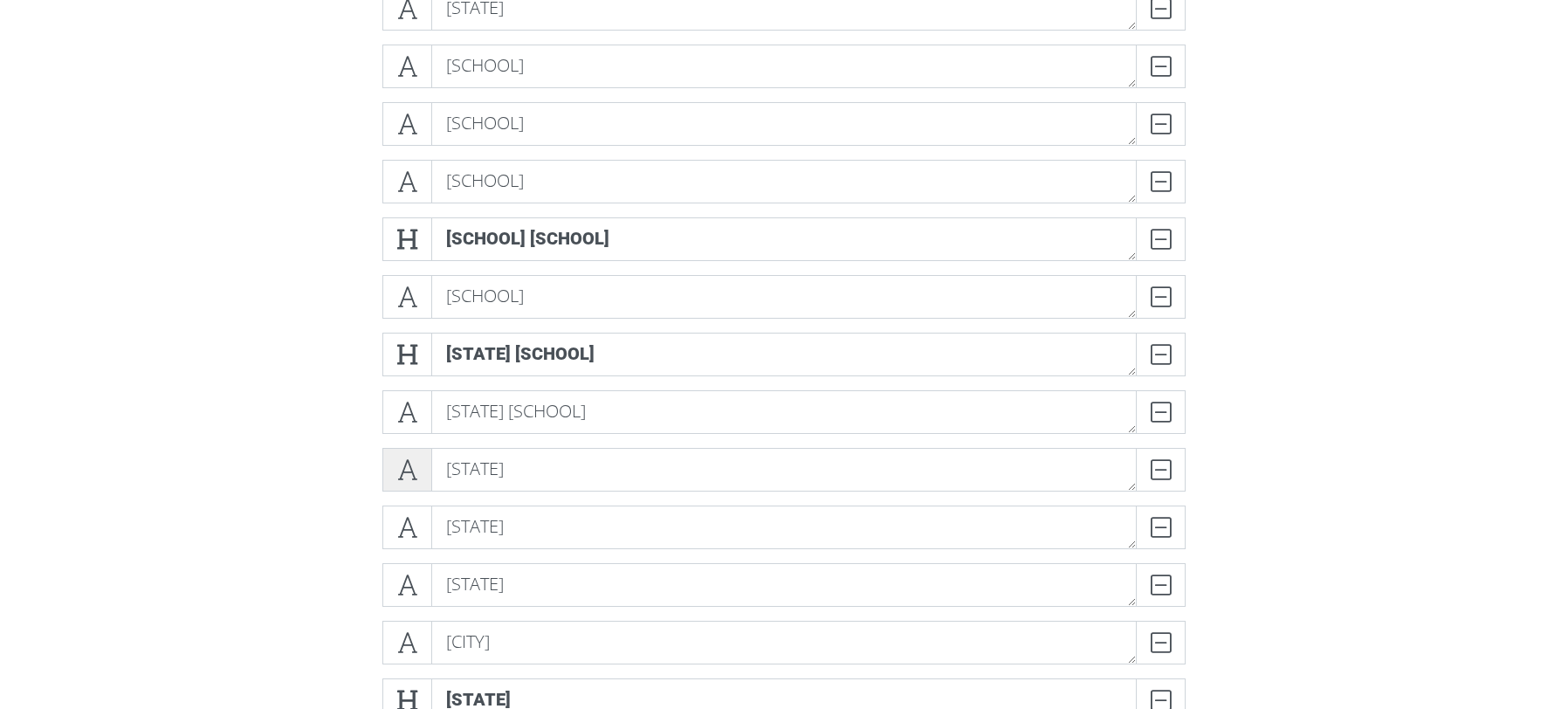 click at bounding box center [407, 470] 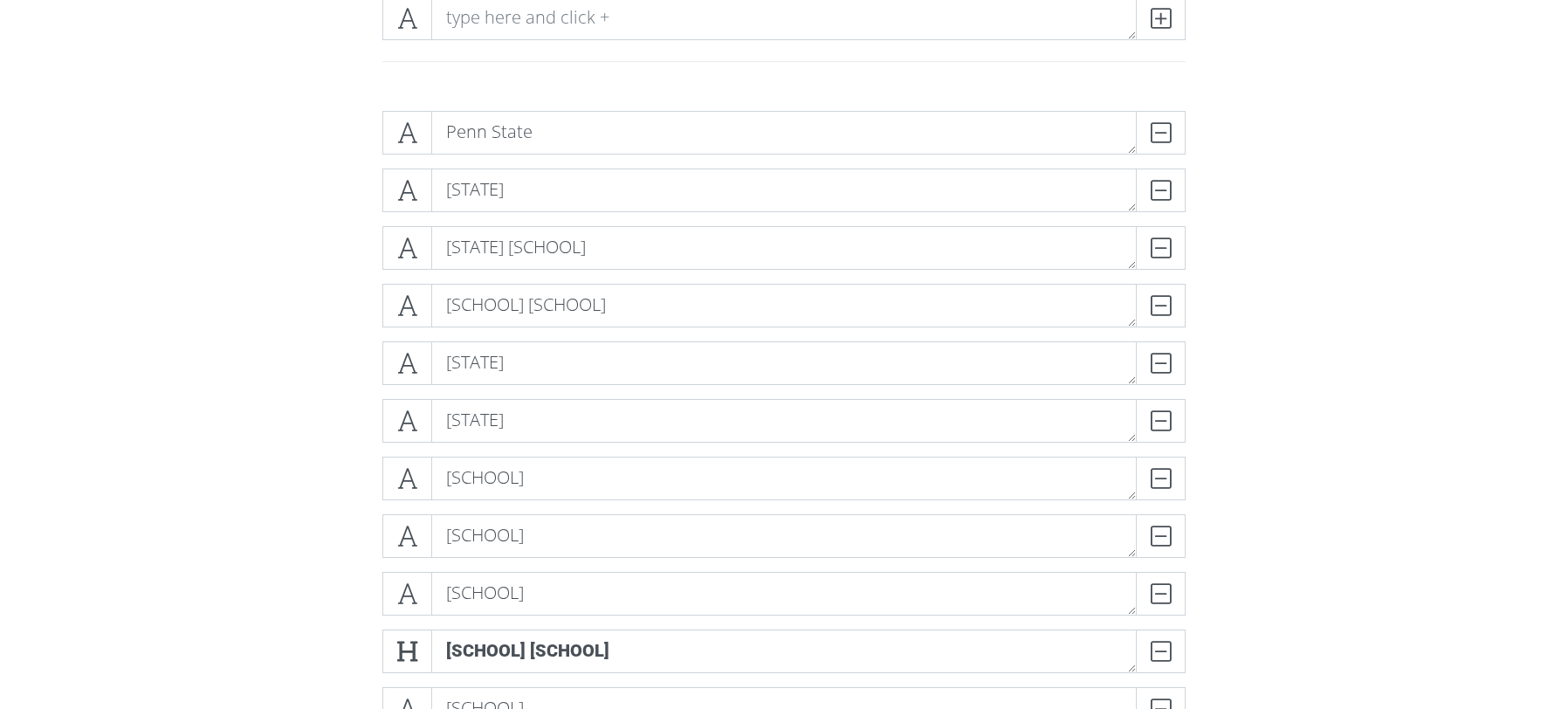scroll, scrollTop: 332, scrollLeft: 0, axis: vertical 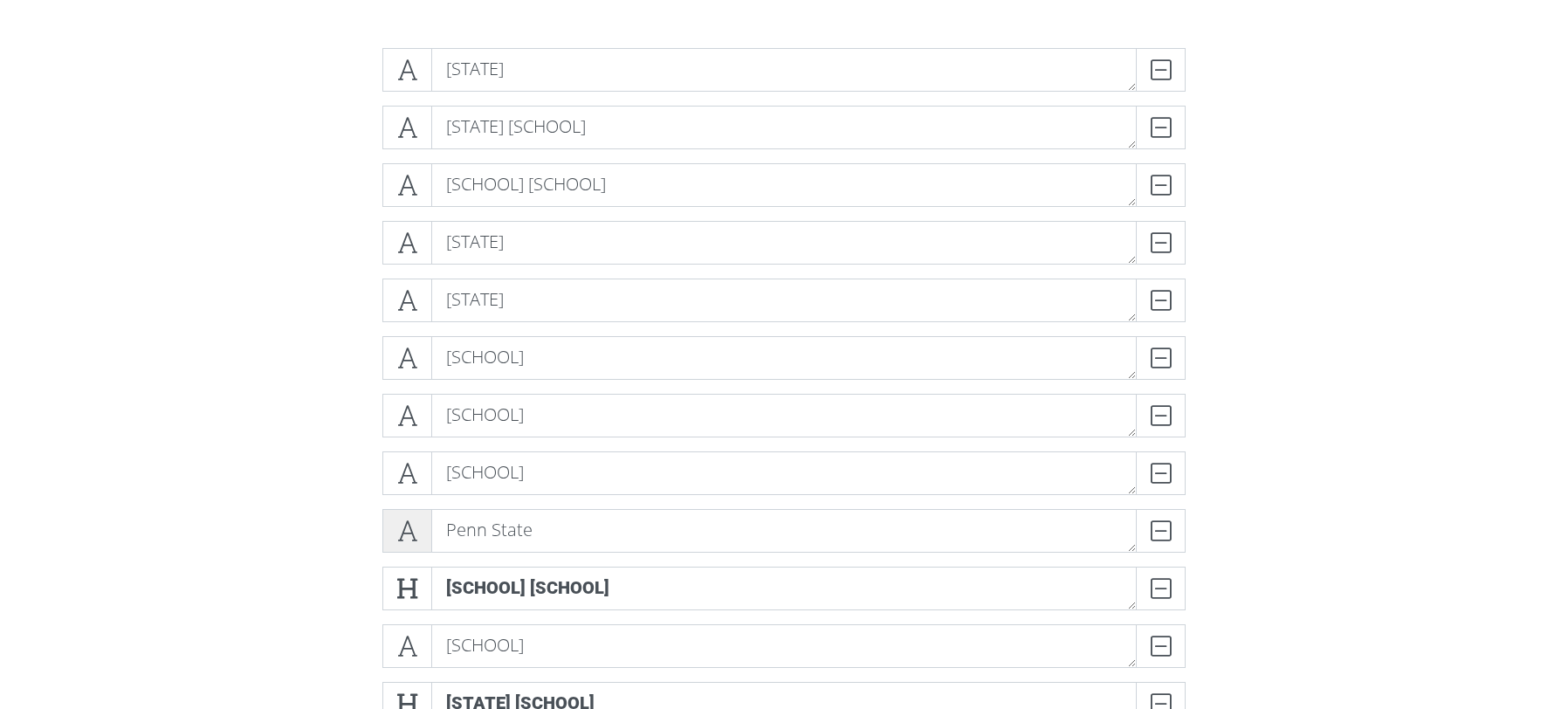 click at bounding box center [407, 531] 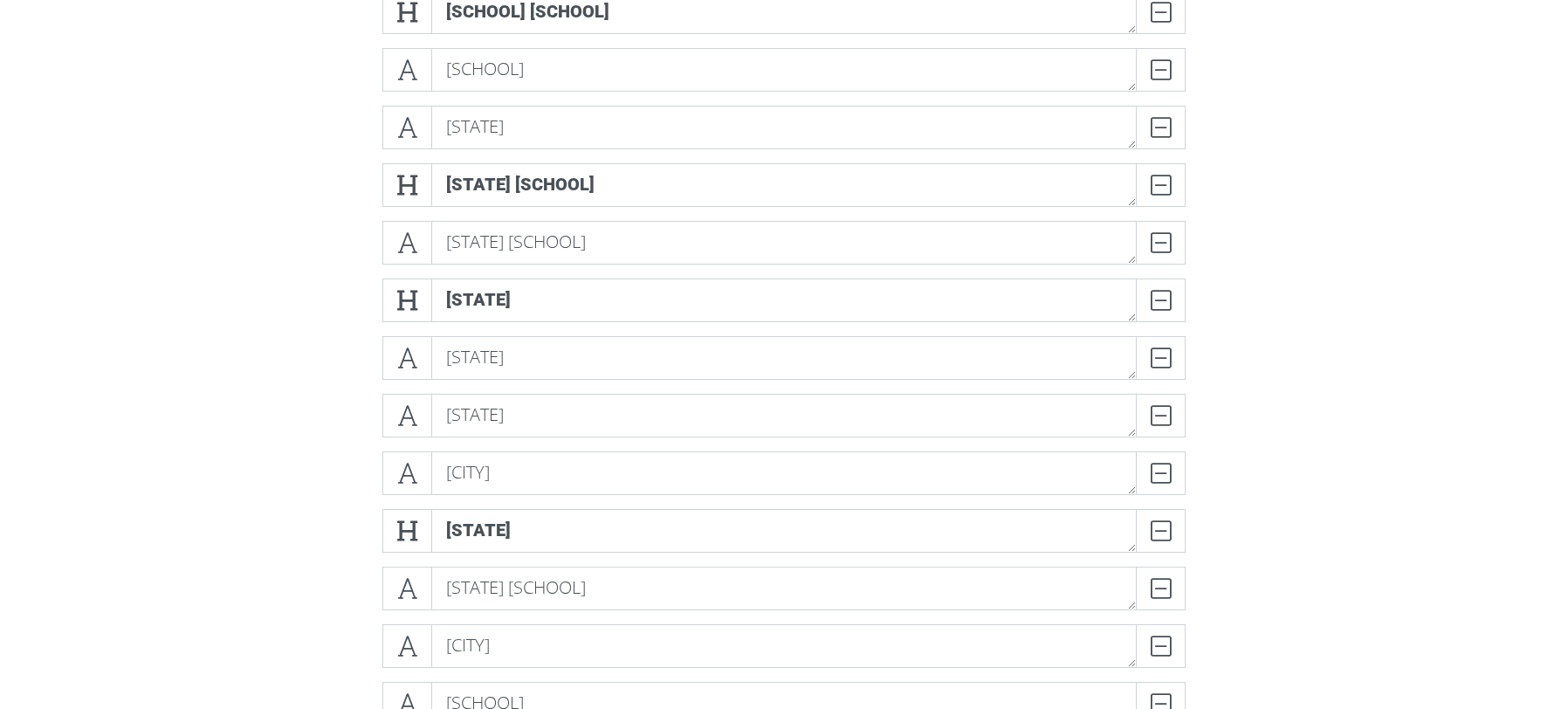 scroll, scrollTop: 856, scrollLeft: 0, axis: vertical 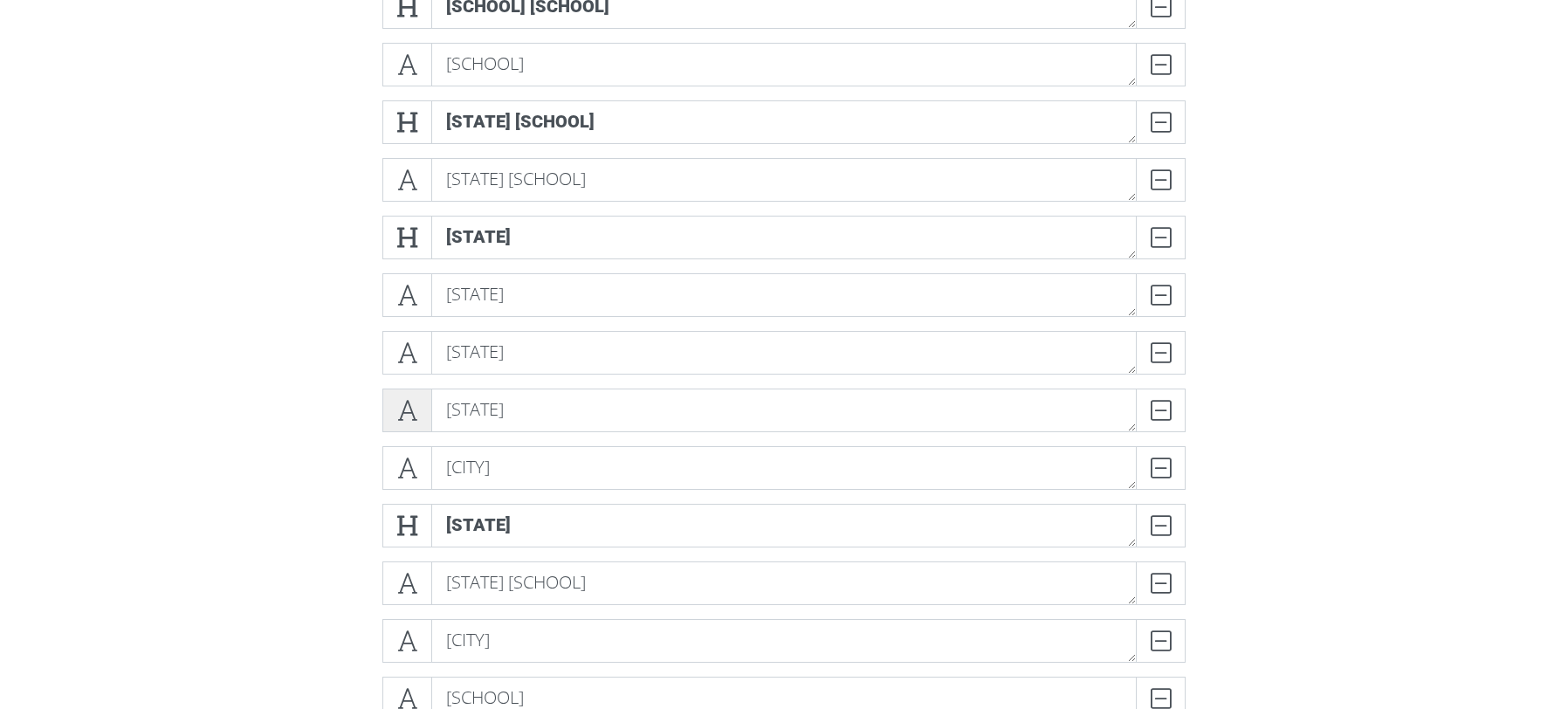 drag, startPoint x: 405, startPoint y: 414, endPoint x: 382, endPoint y: 407, distance: 24.041631 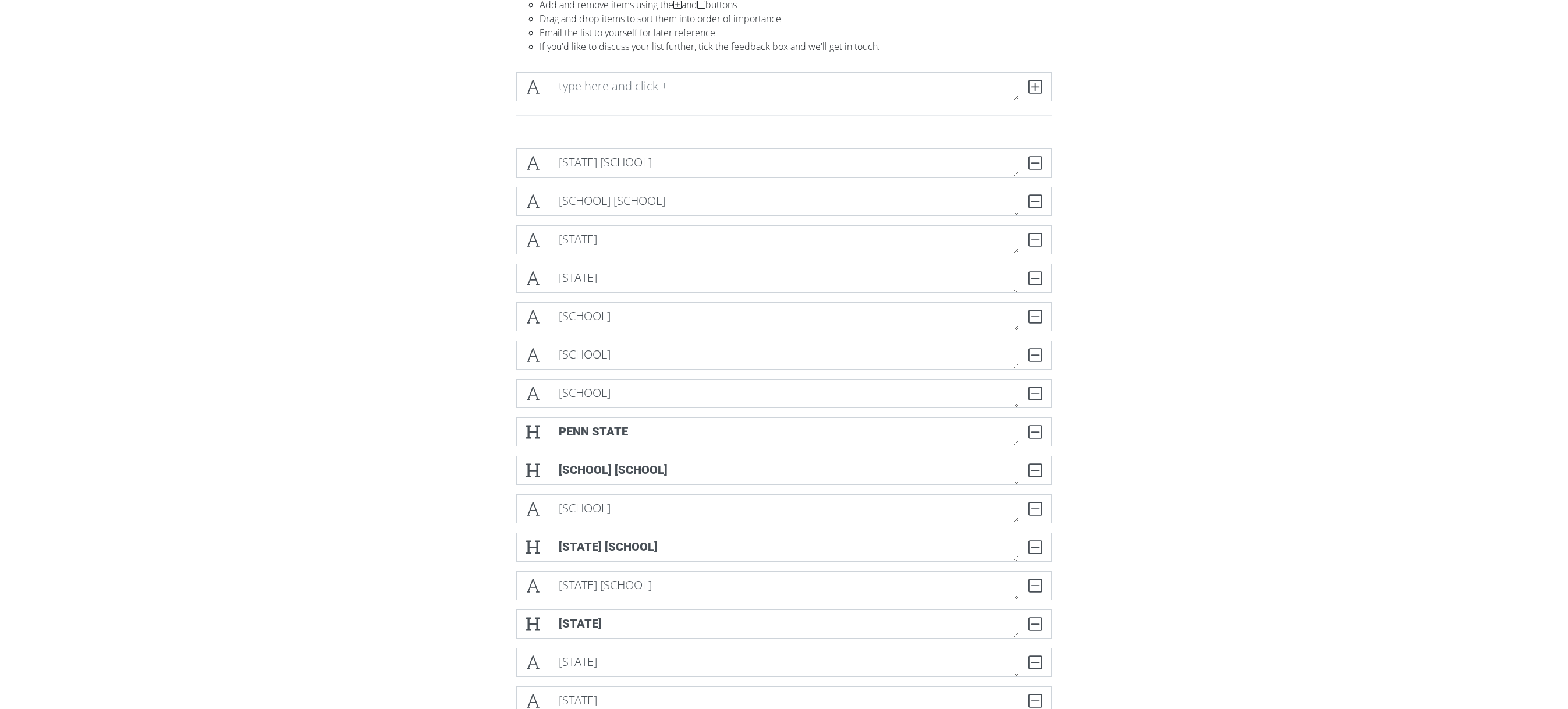 scroll, scrollTop: 279, scrollLeft: 0, axis: vertical 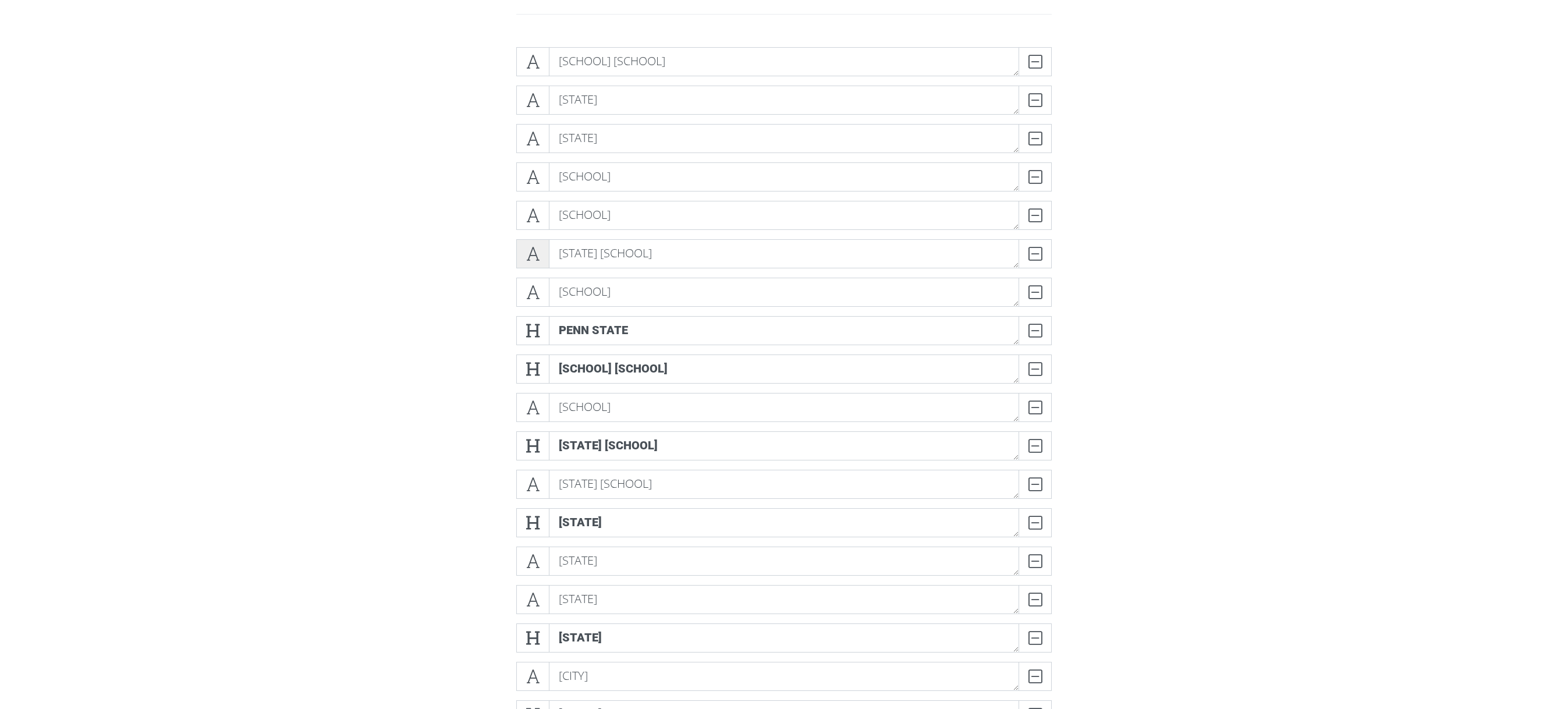 click at bounding box center (533, 254) 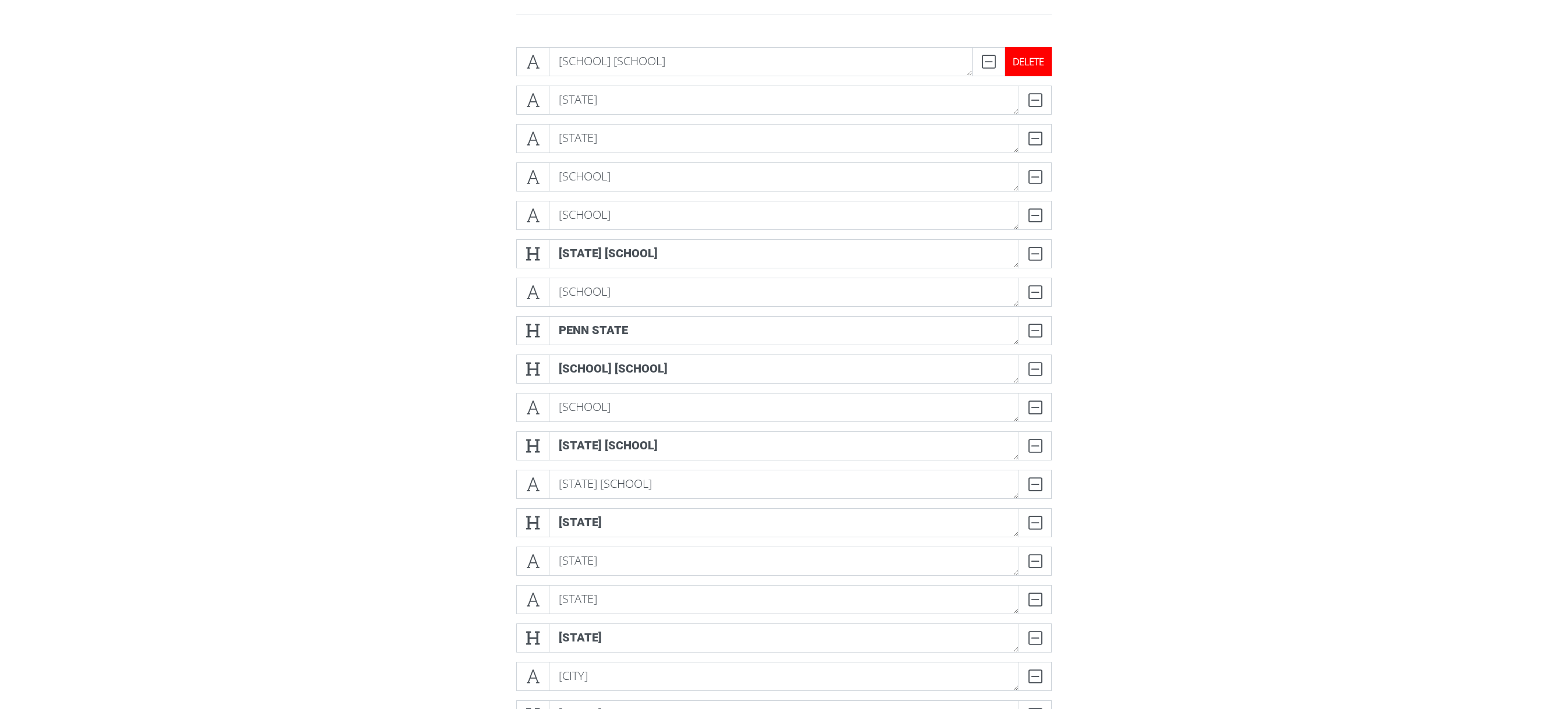 click on "DELETE" at bounding box center [1028, 62] 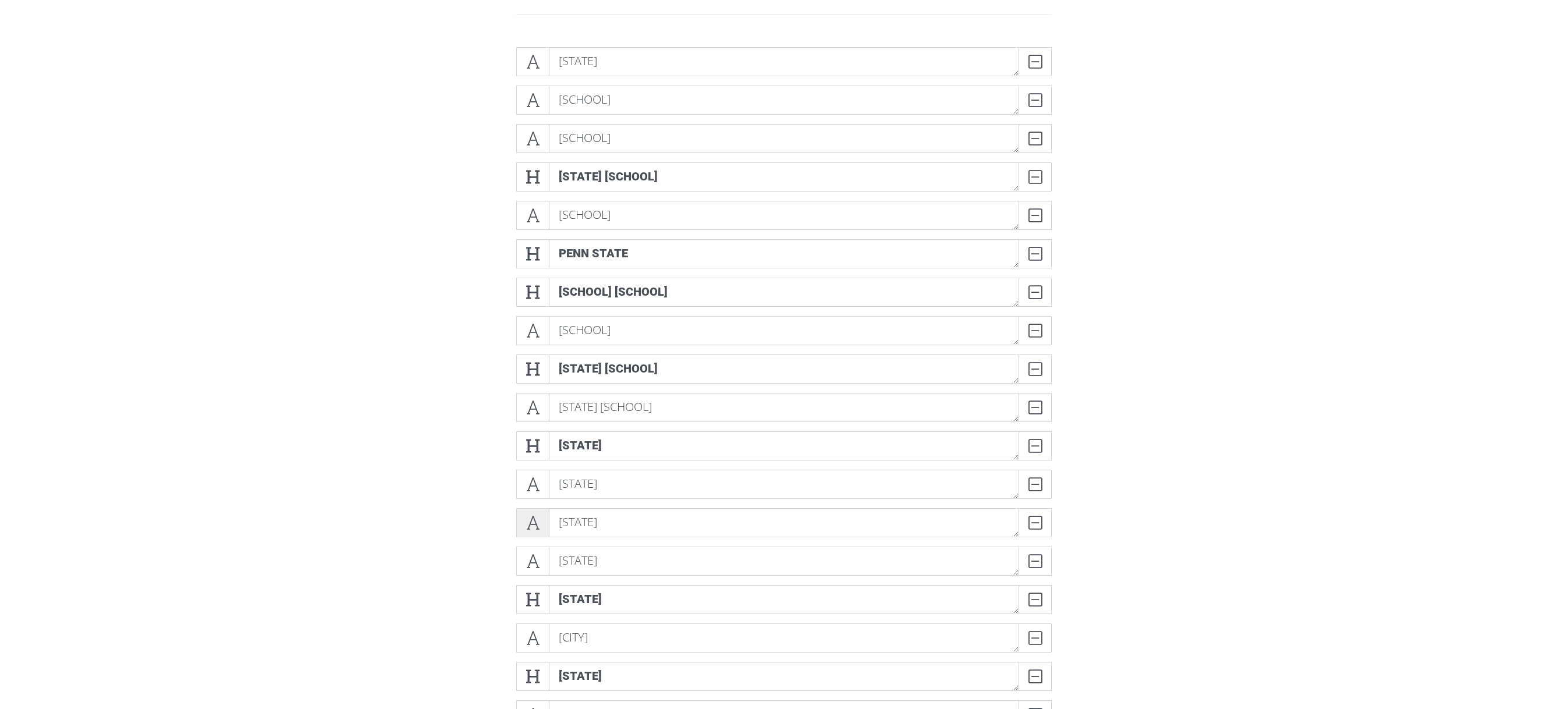 click at bounding box center [533, 523] 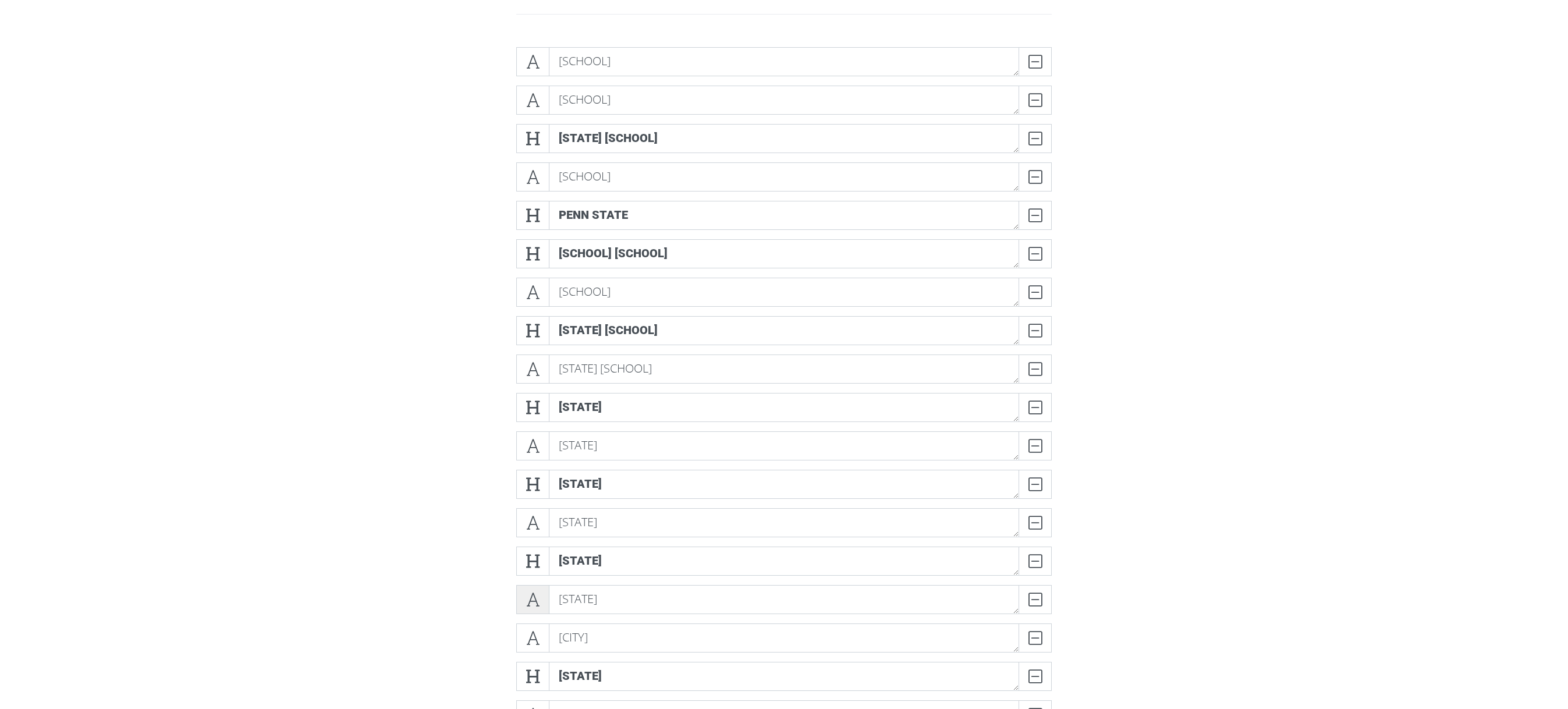 click at bounding box center (533, 600) 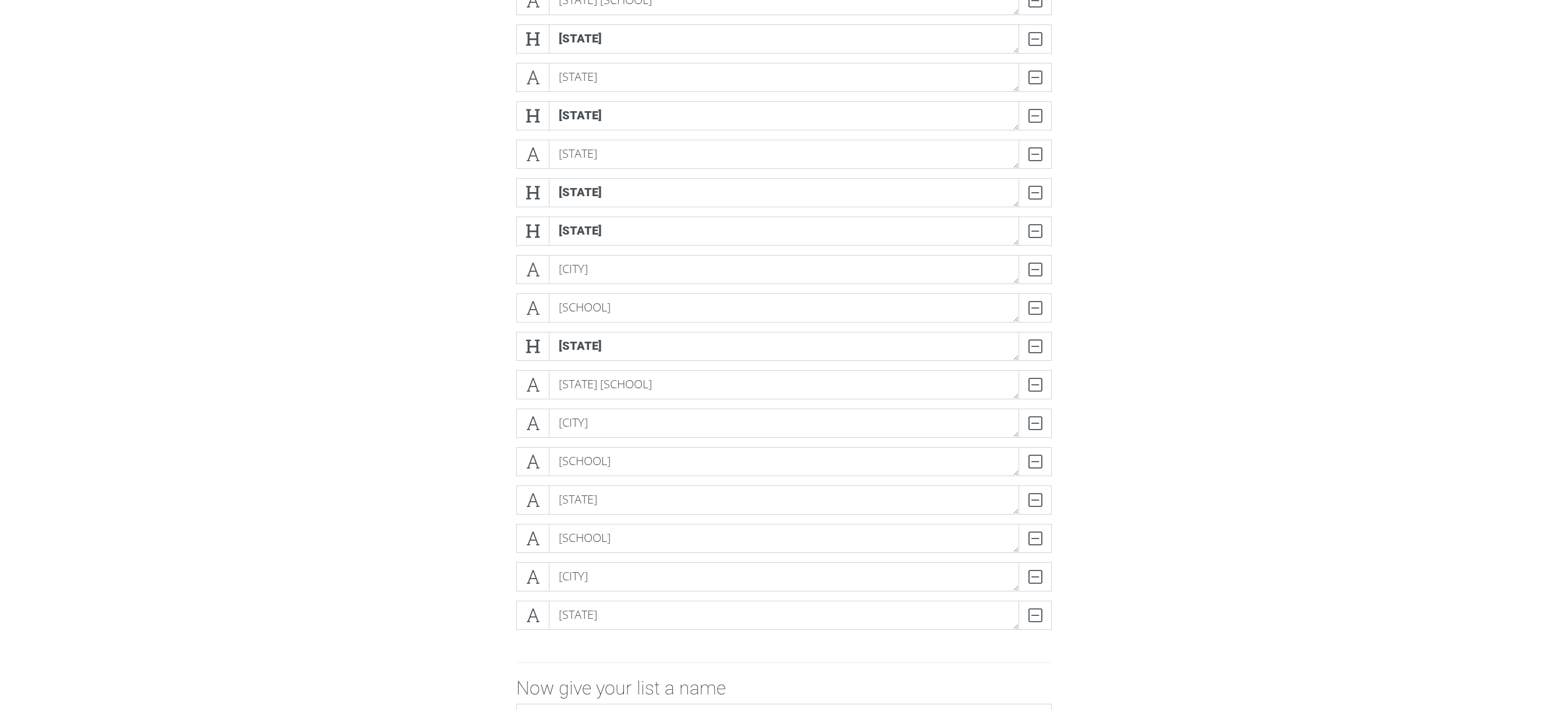scroll, scrollTop: 555, scrollLeft: 0, axis: vertical 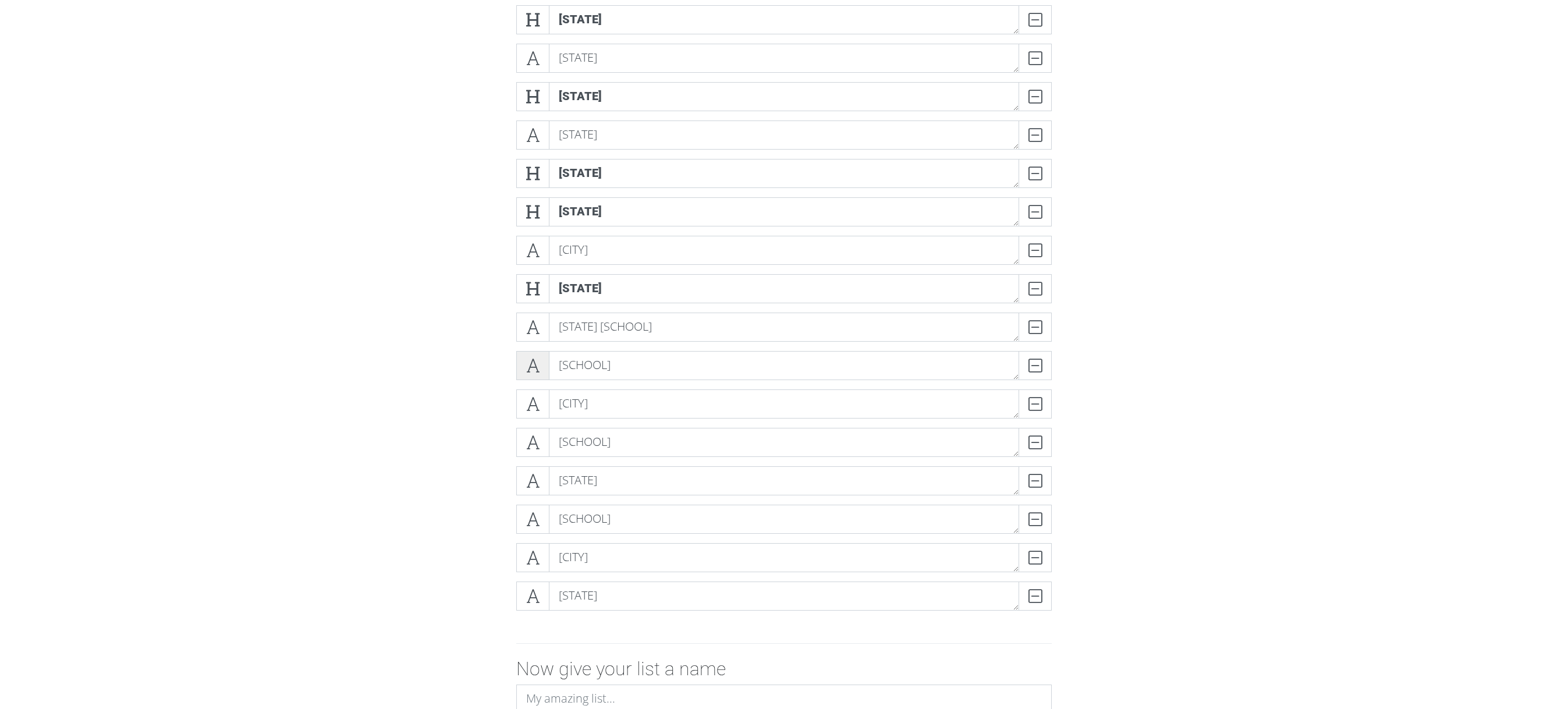 click at bounding box center [533, 366] 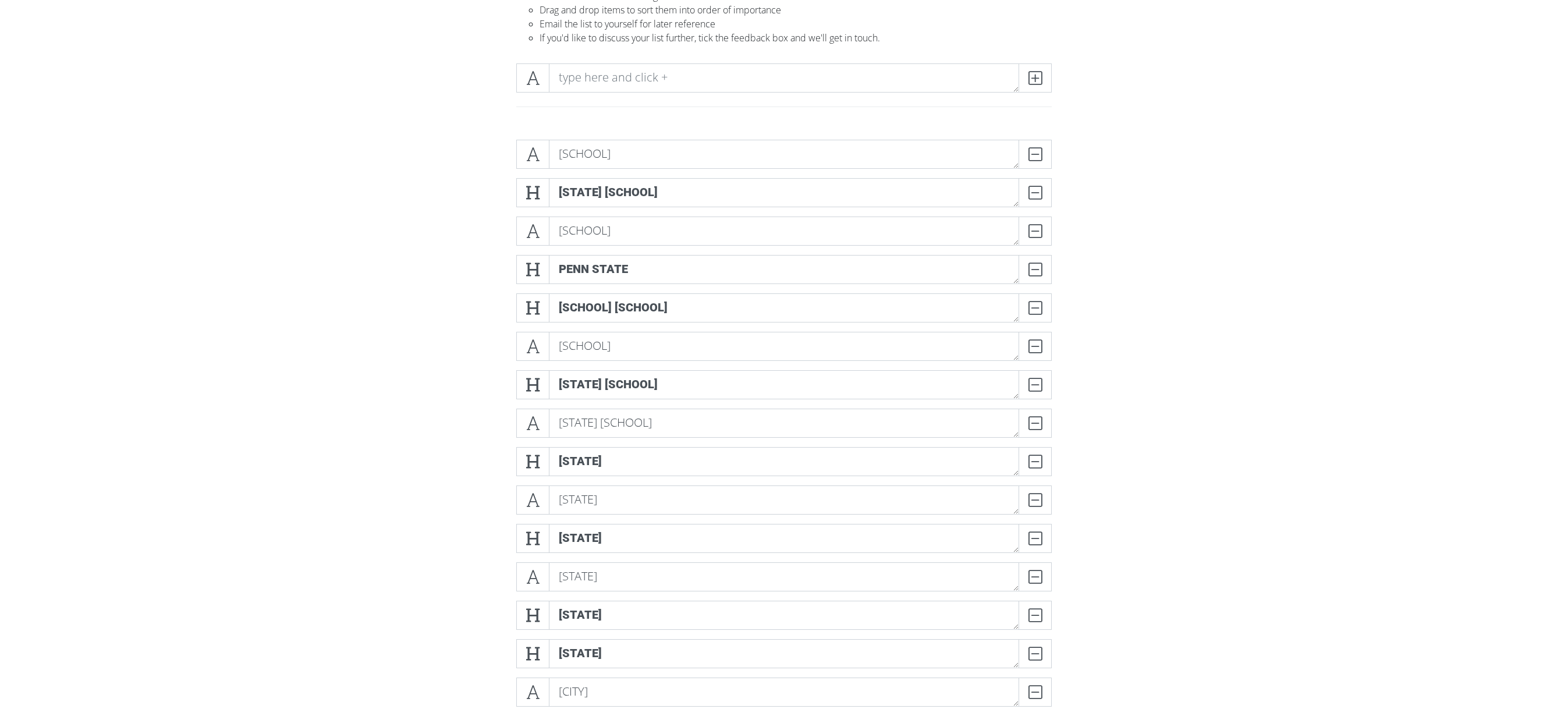 scroll, scrollTop: 175, scrollLeft: 0, axis: vertical 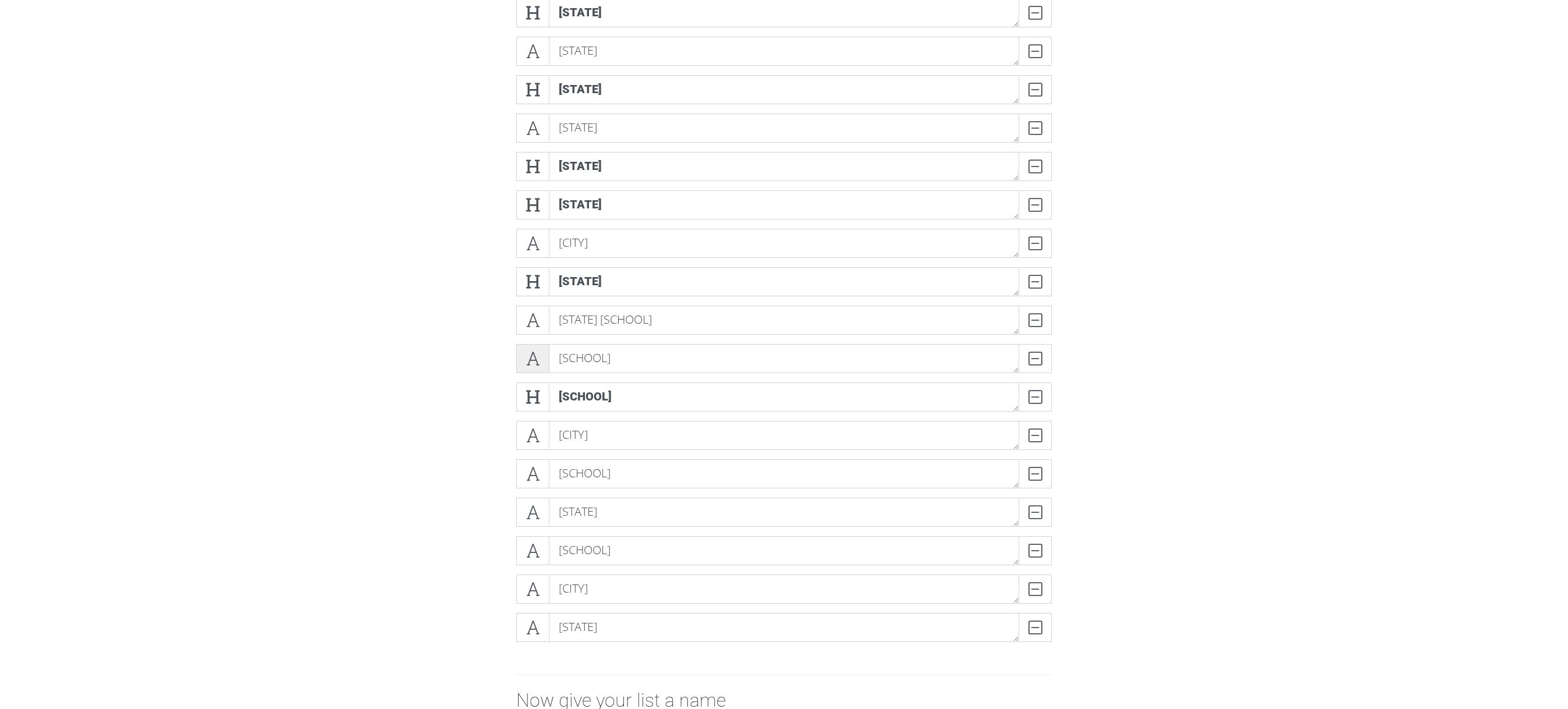 drag, startPoint x: 540, startPoint y: 361, endPoint x: 550, endPoint y: 361, distance: 10 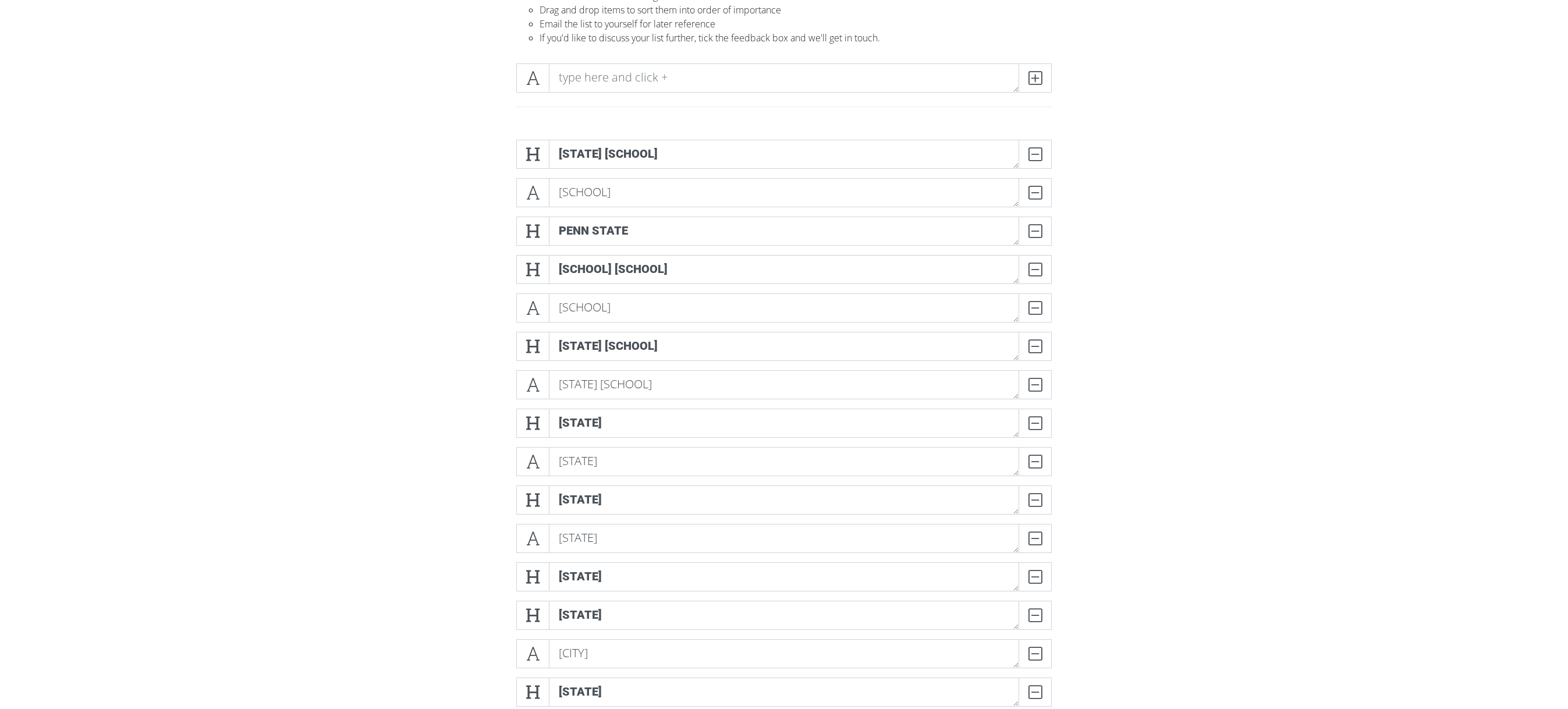 scroll, scrollTop: 175, scrollLeft: 0, axis: vertical 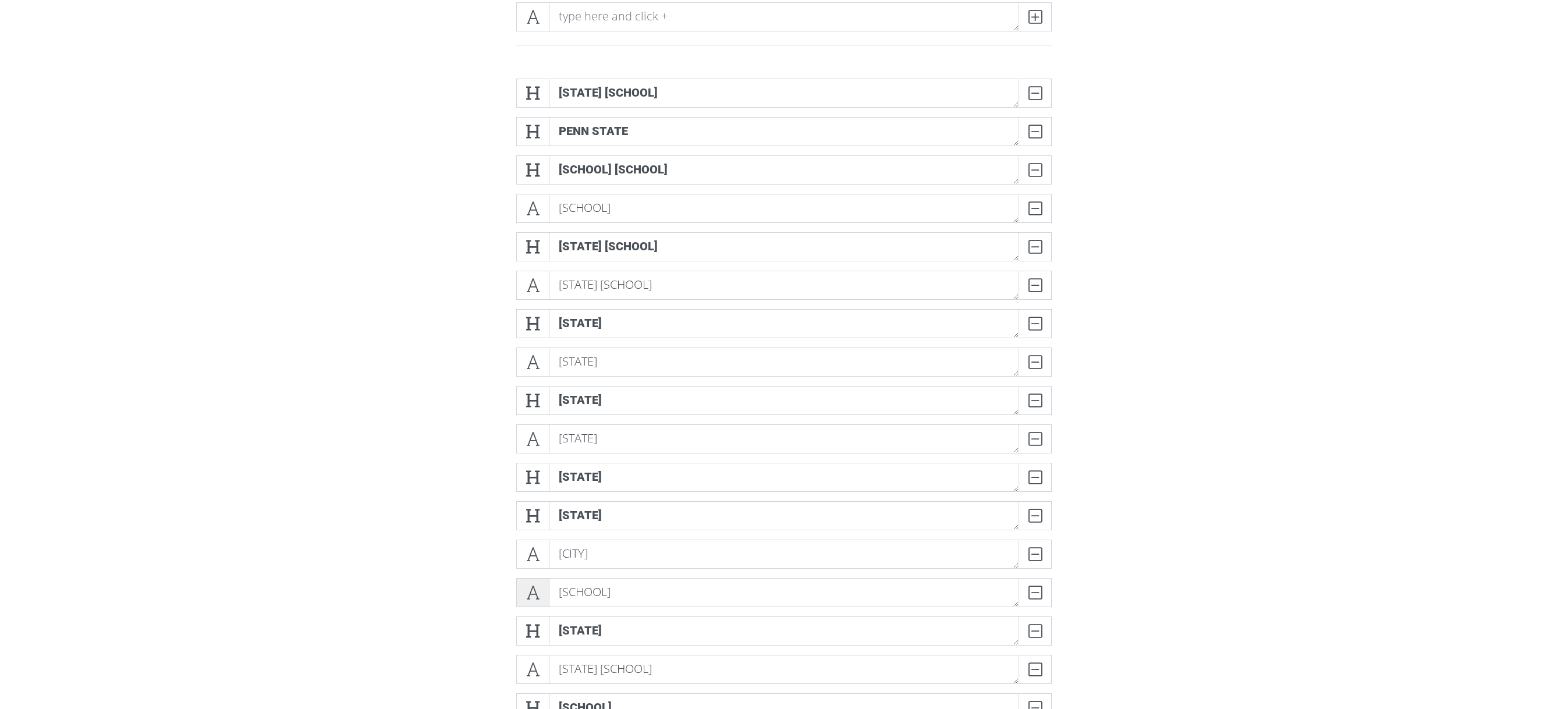 click at bounding box center (533, 593) 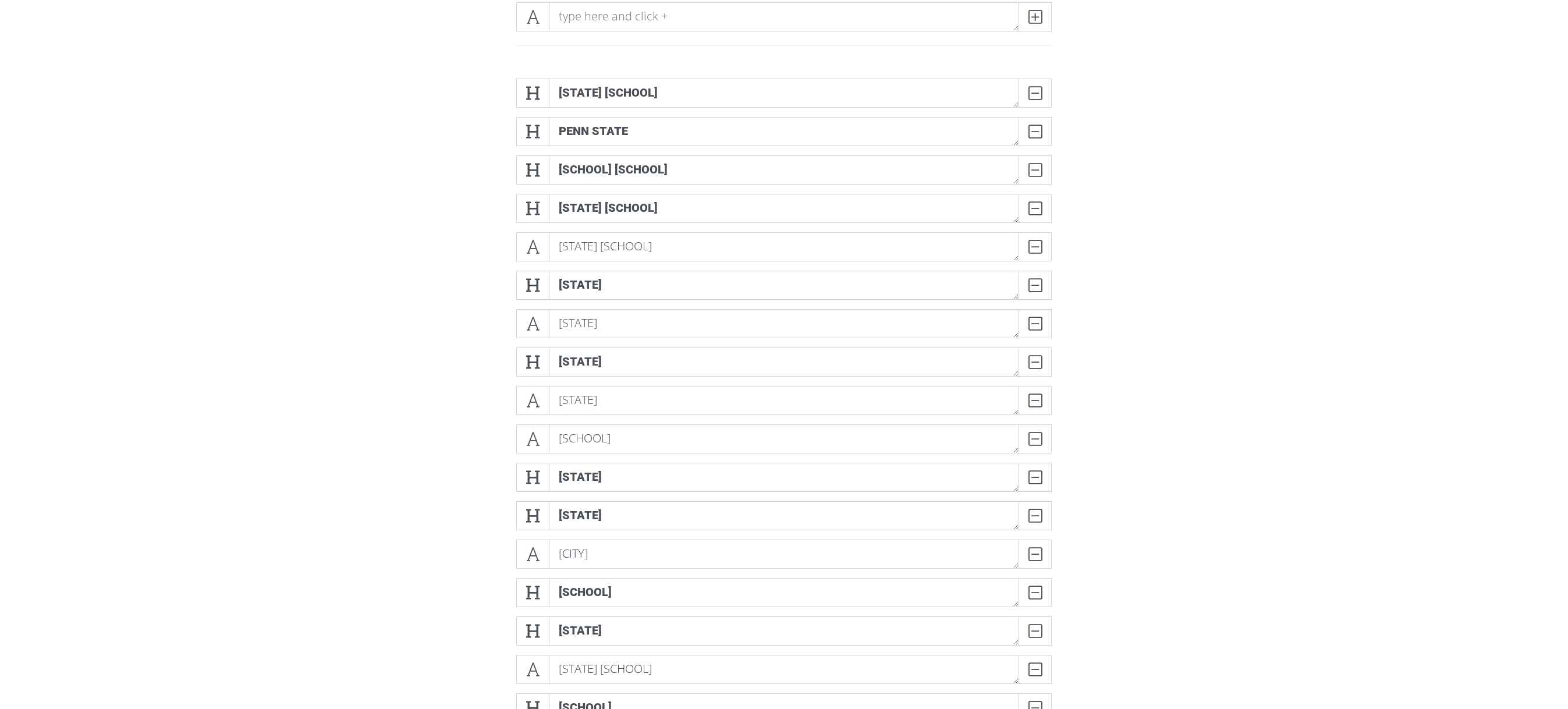 drag, startPoint x: 541, startPoint y: 449, endPoint x: 450, endPoint y: 449, distance: 91 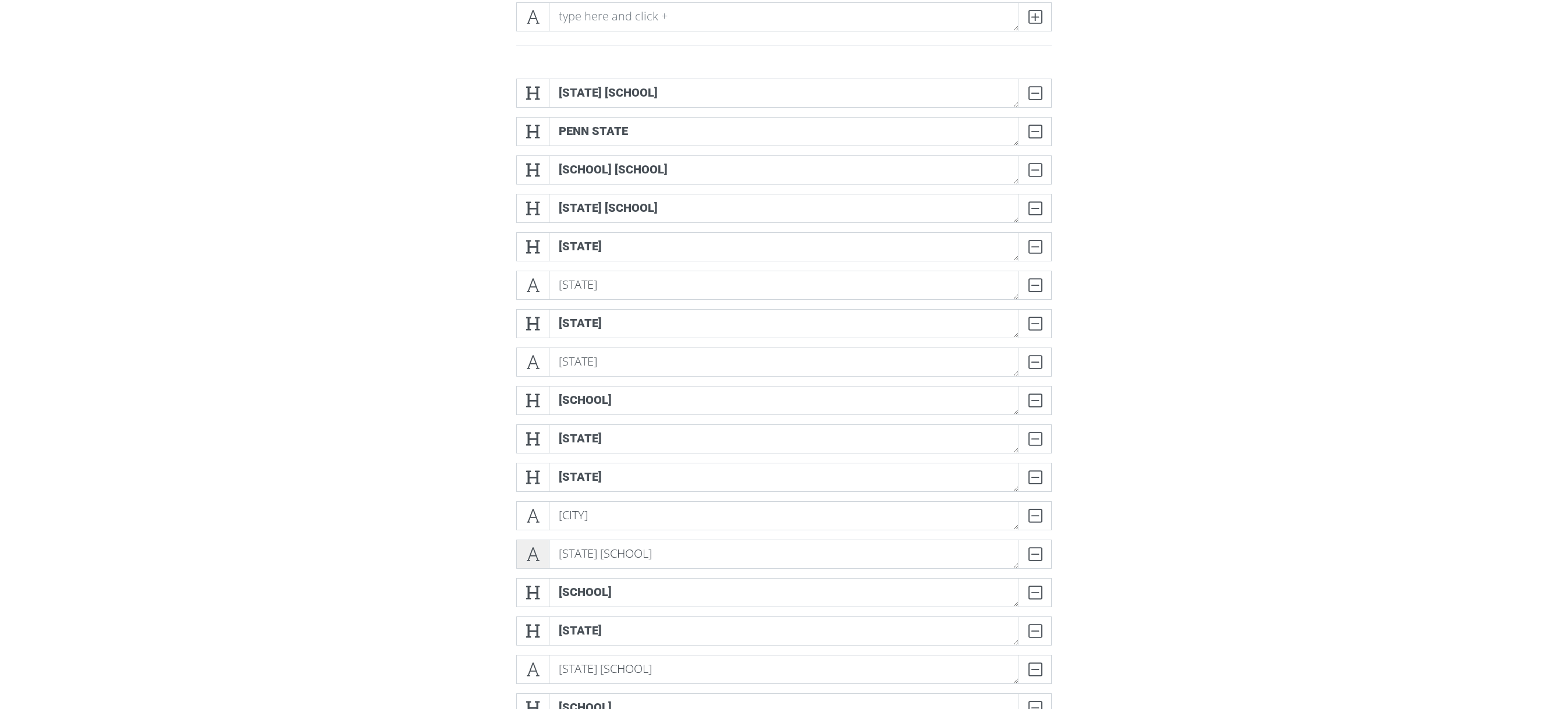 click at bounding box center [533, 554] 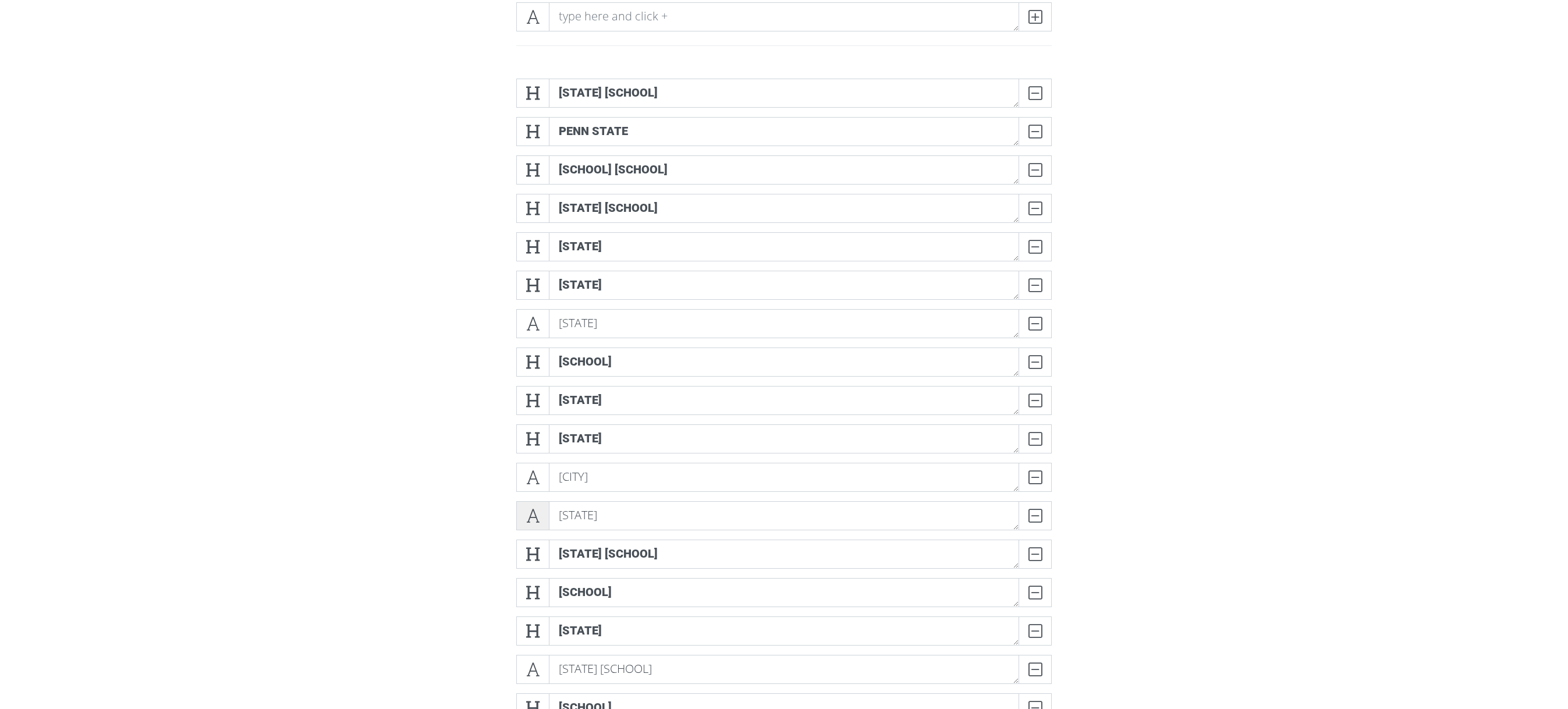 click at bounding box center [533, 516] 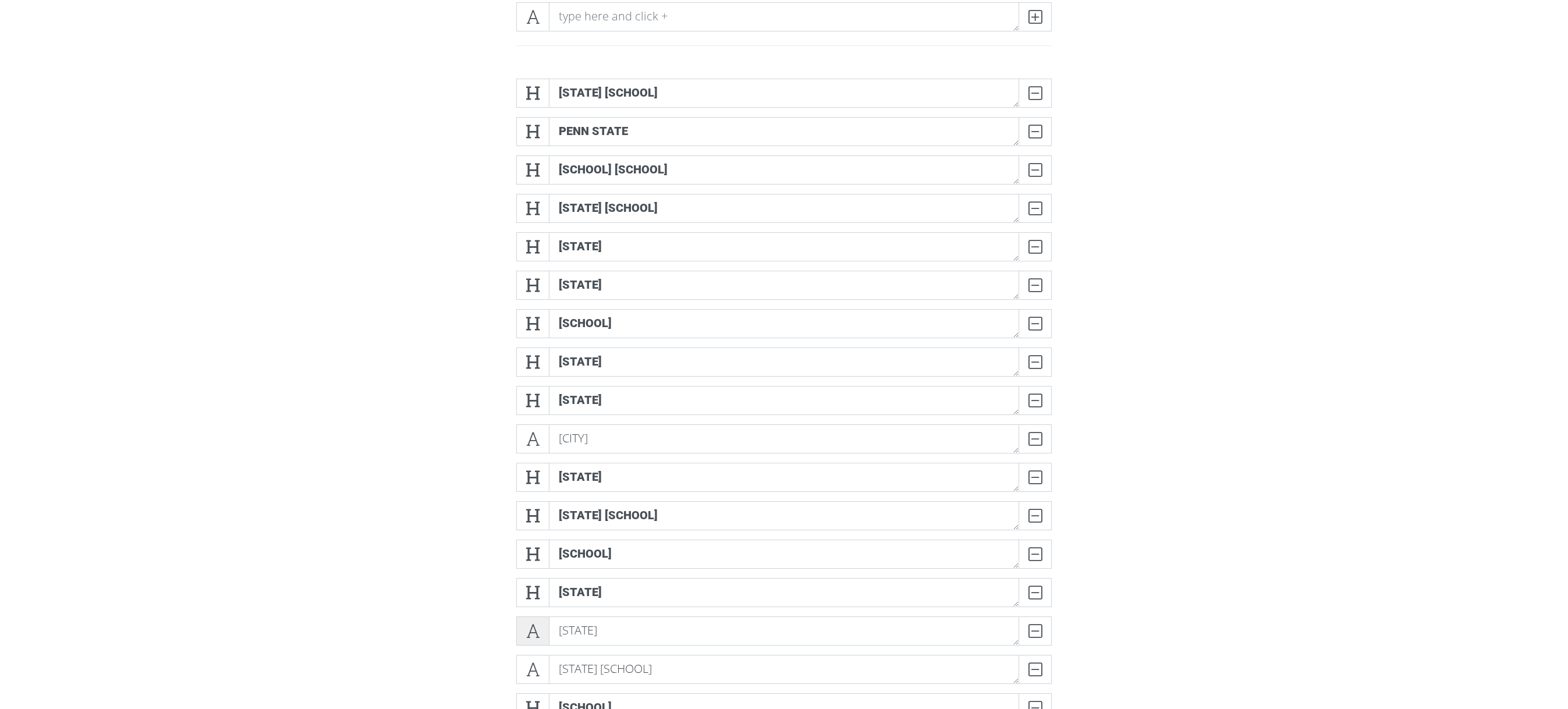 click at bounding box center (533, 631) 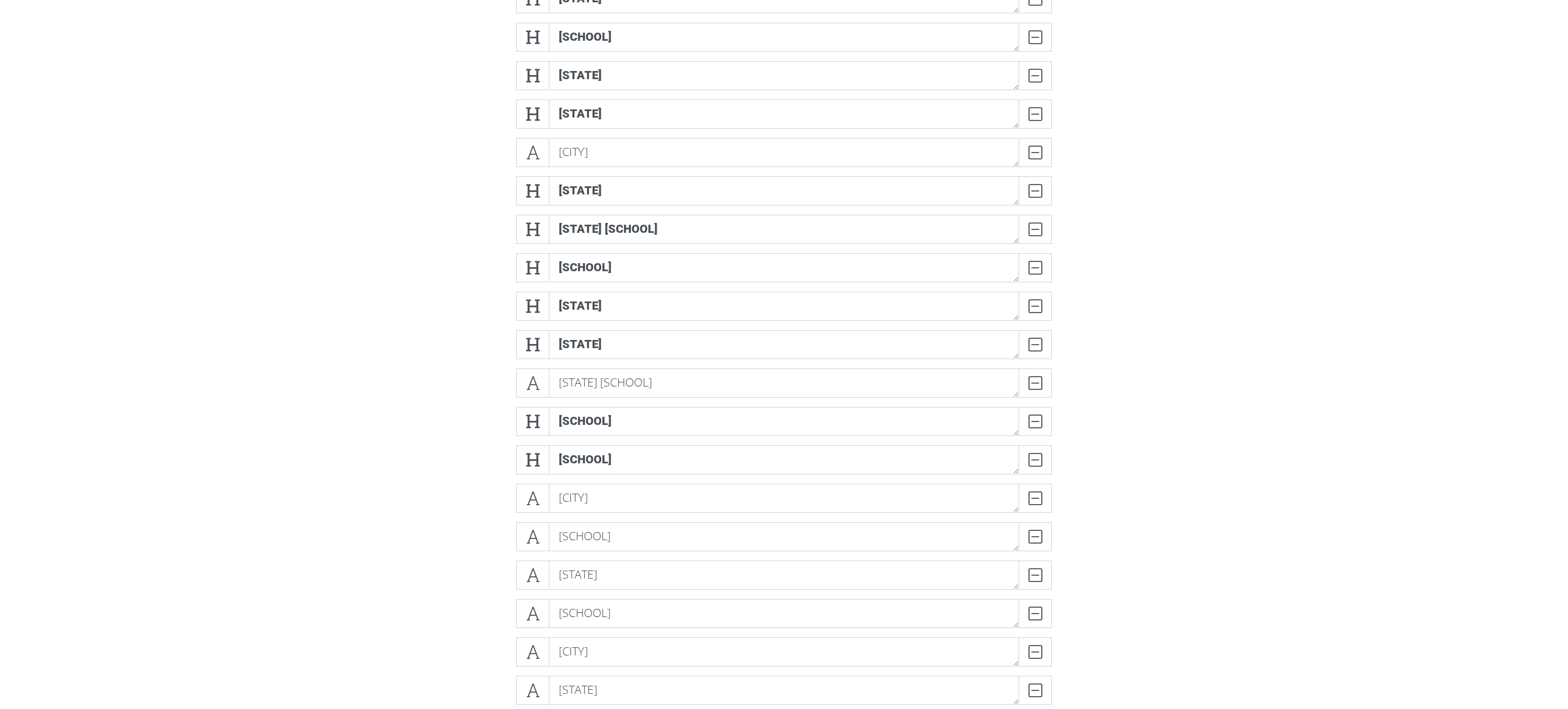 scroll, scrollTop: 524, scrollLeft: 0, axis: vertical 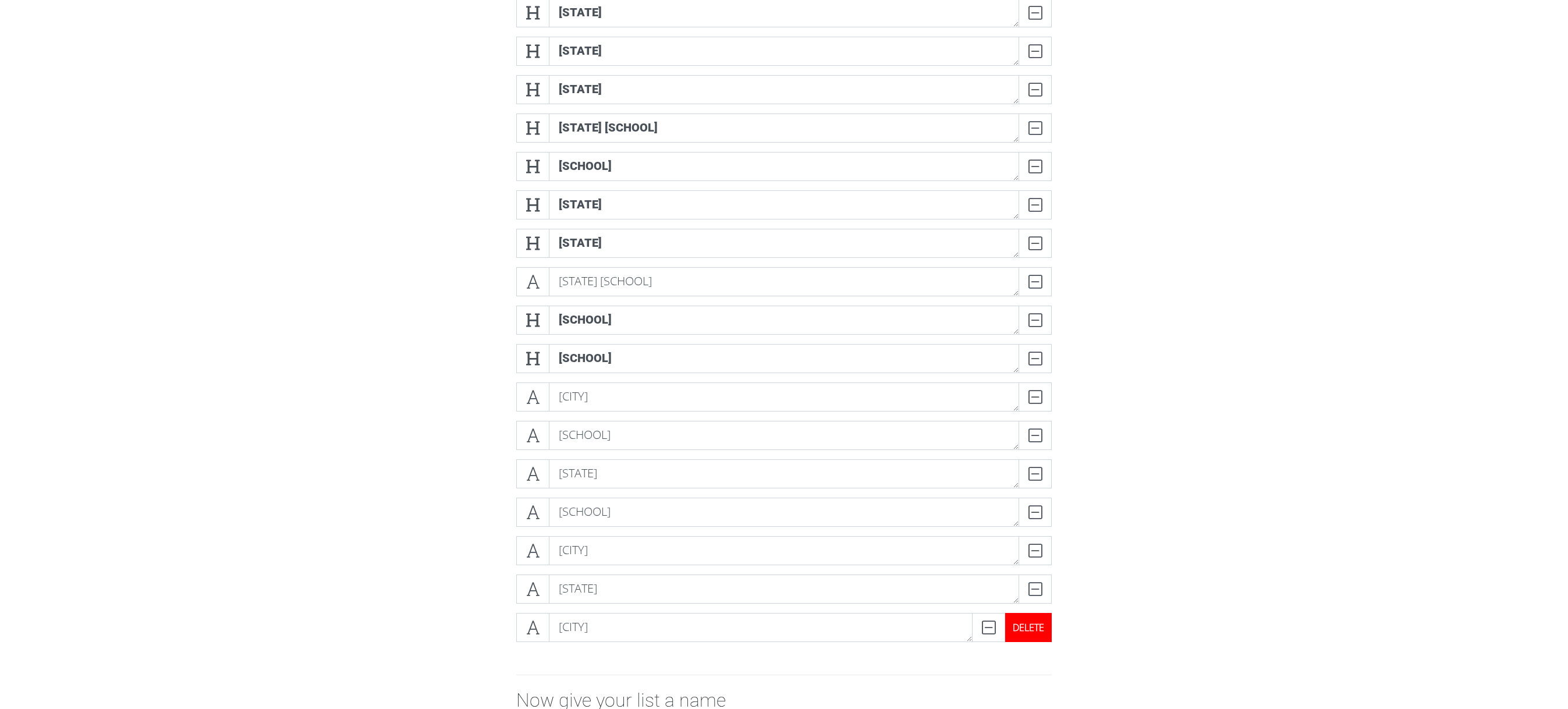 click on "DELETE" at bounding box center [1028, 628] 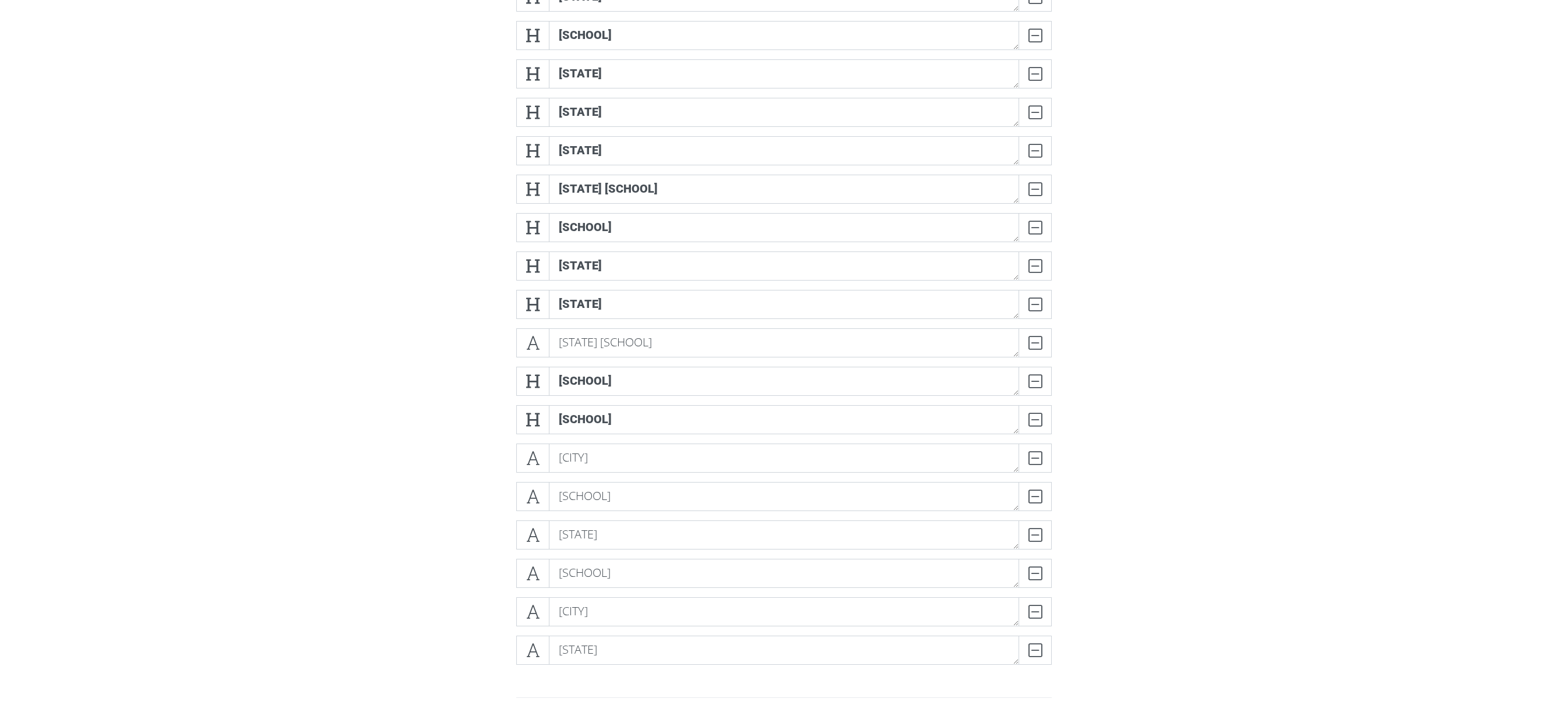 scroll, scrollTop: 524, scrollLeft: 0, axis: vertical 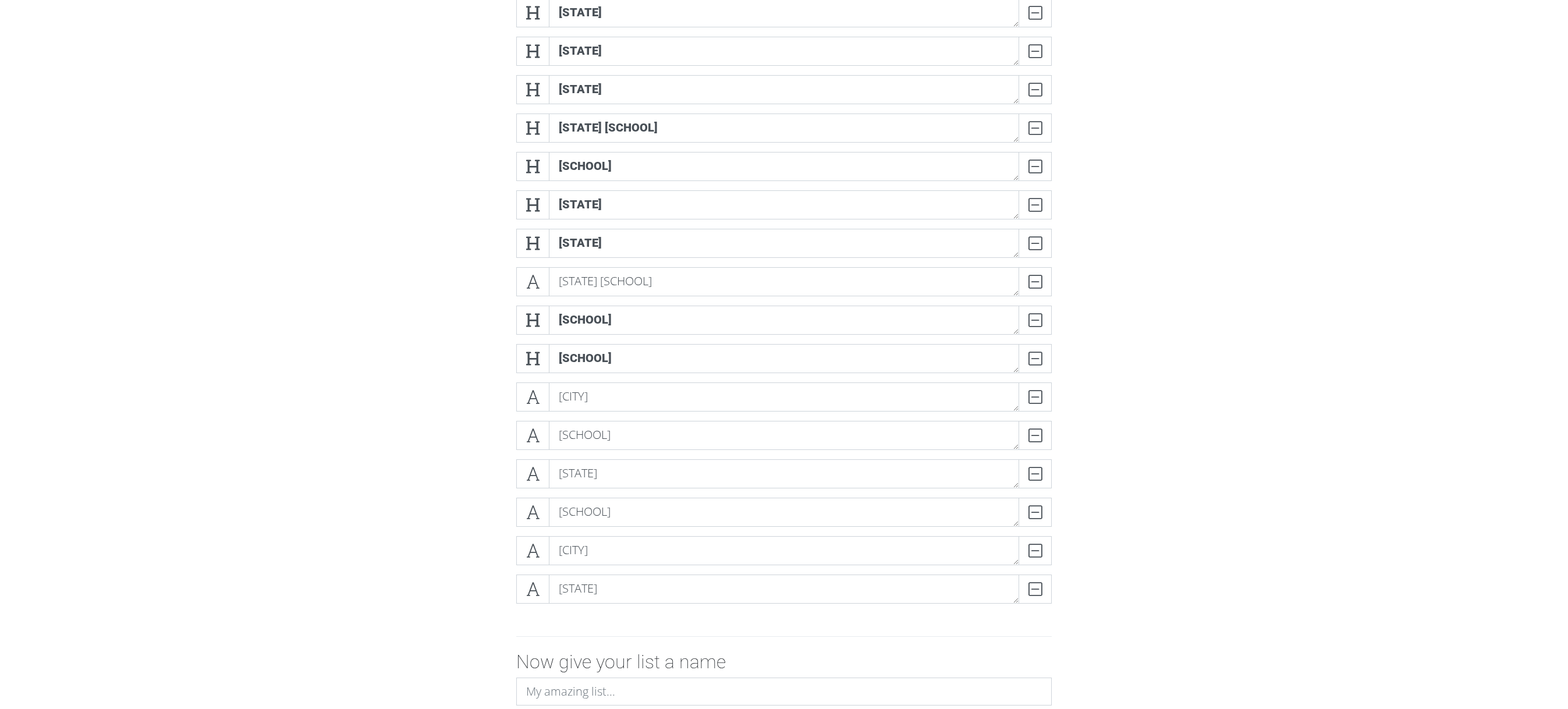 drag, startPoint x: 395, startPoint y: 288, endPoint x: 1063, endPoint y: 321, distance: 668.815 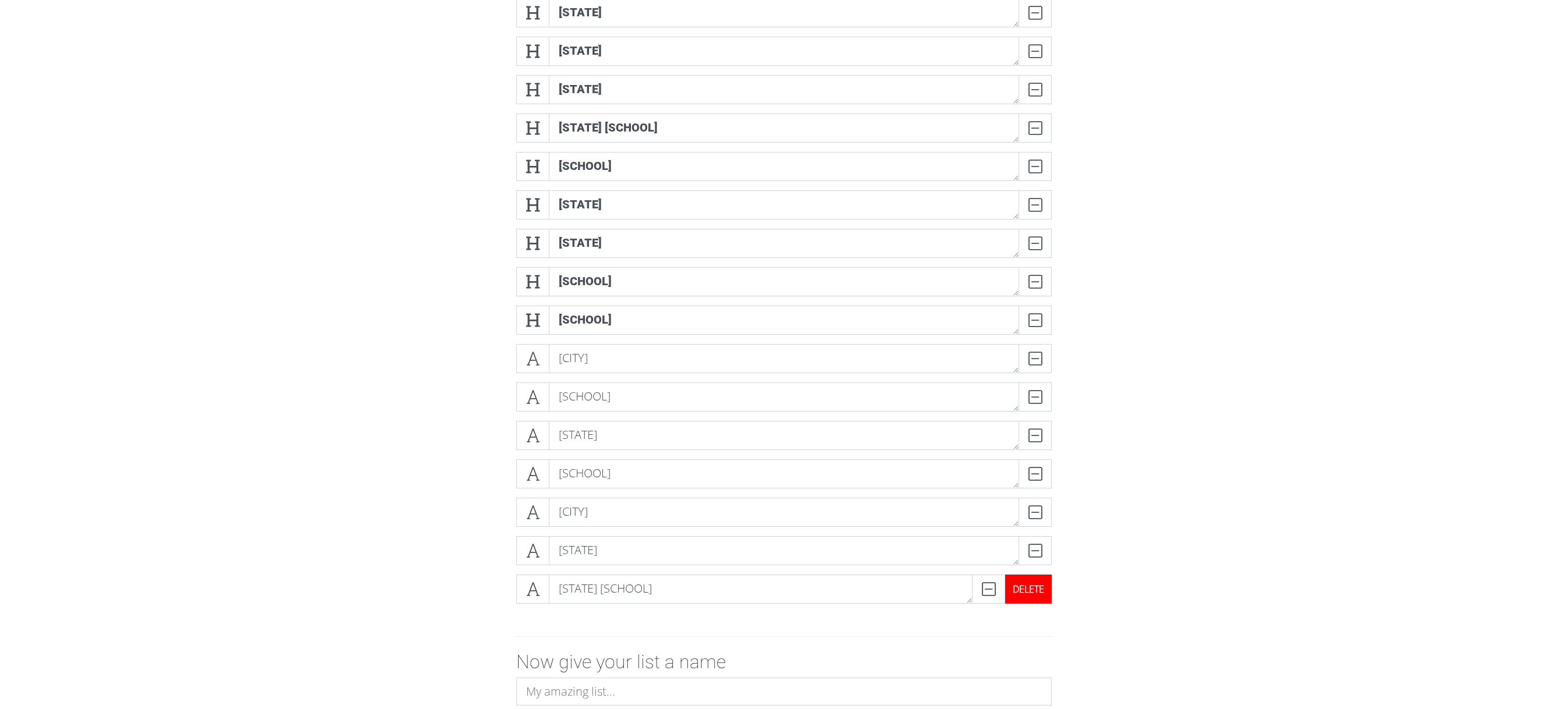 click on "DELETE" at bounding box center [1028, 589] 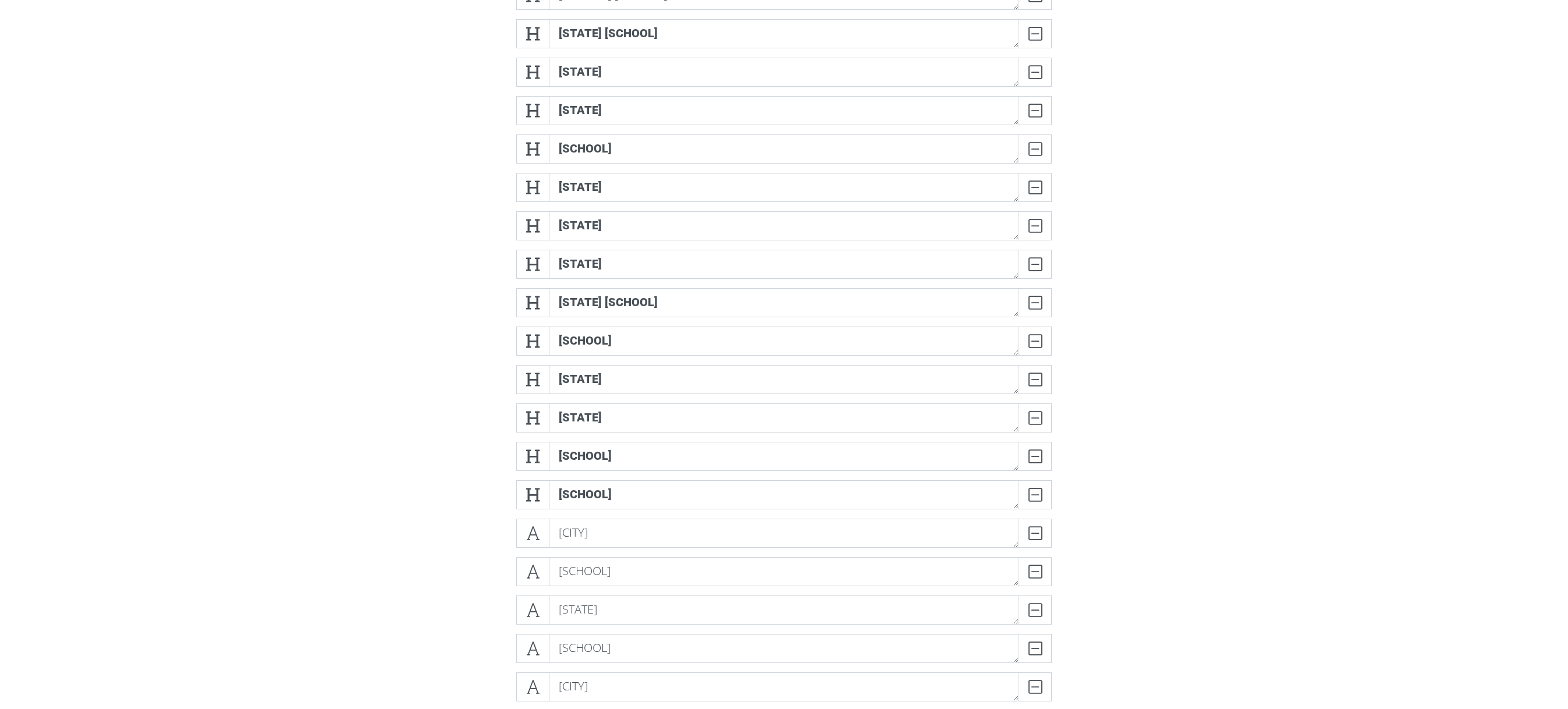 scroll, scrollTop: 524, scrollLeft: 0, axis: vertical 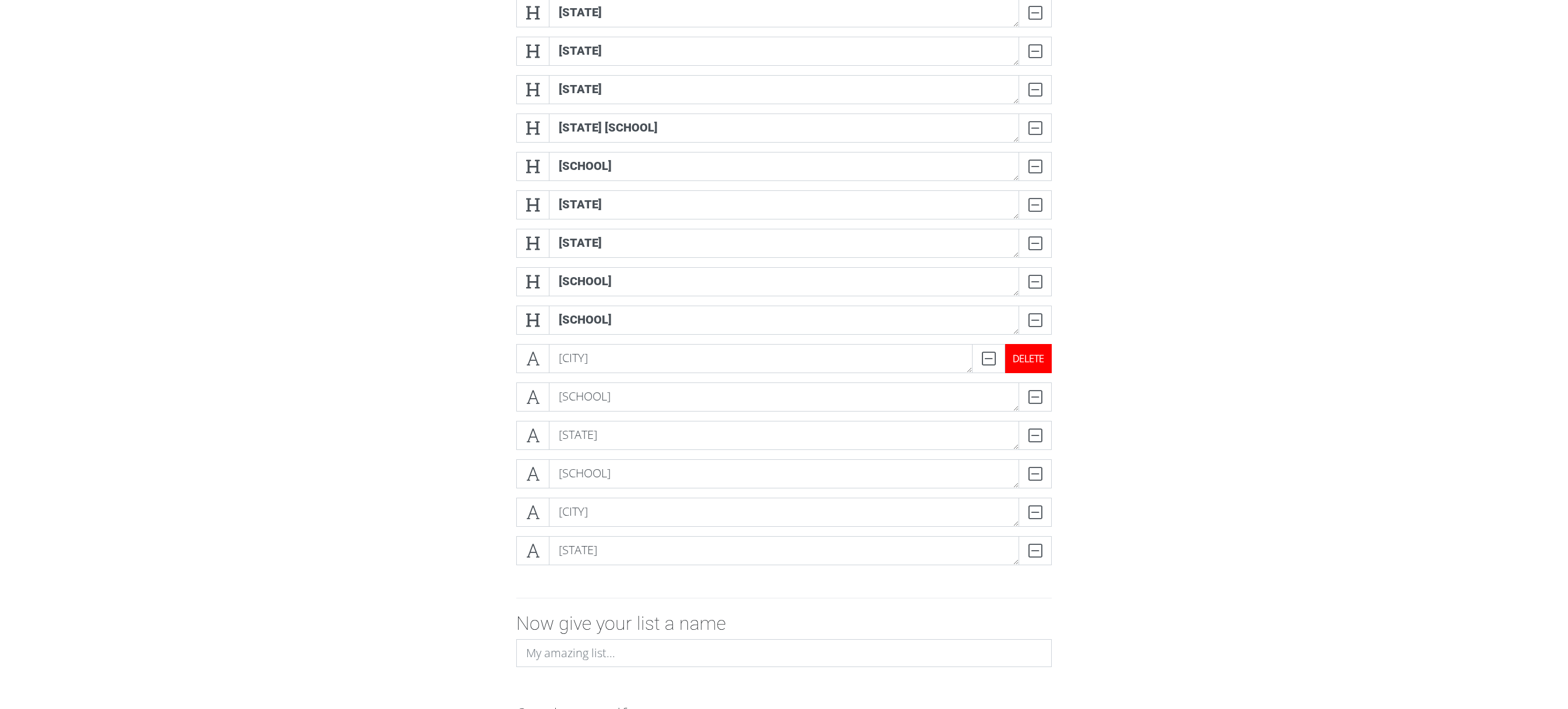 click on "DELETE" at bounding box center (1028, 359) 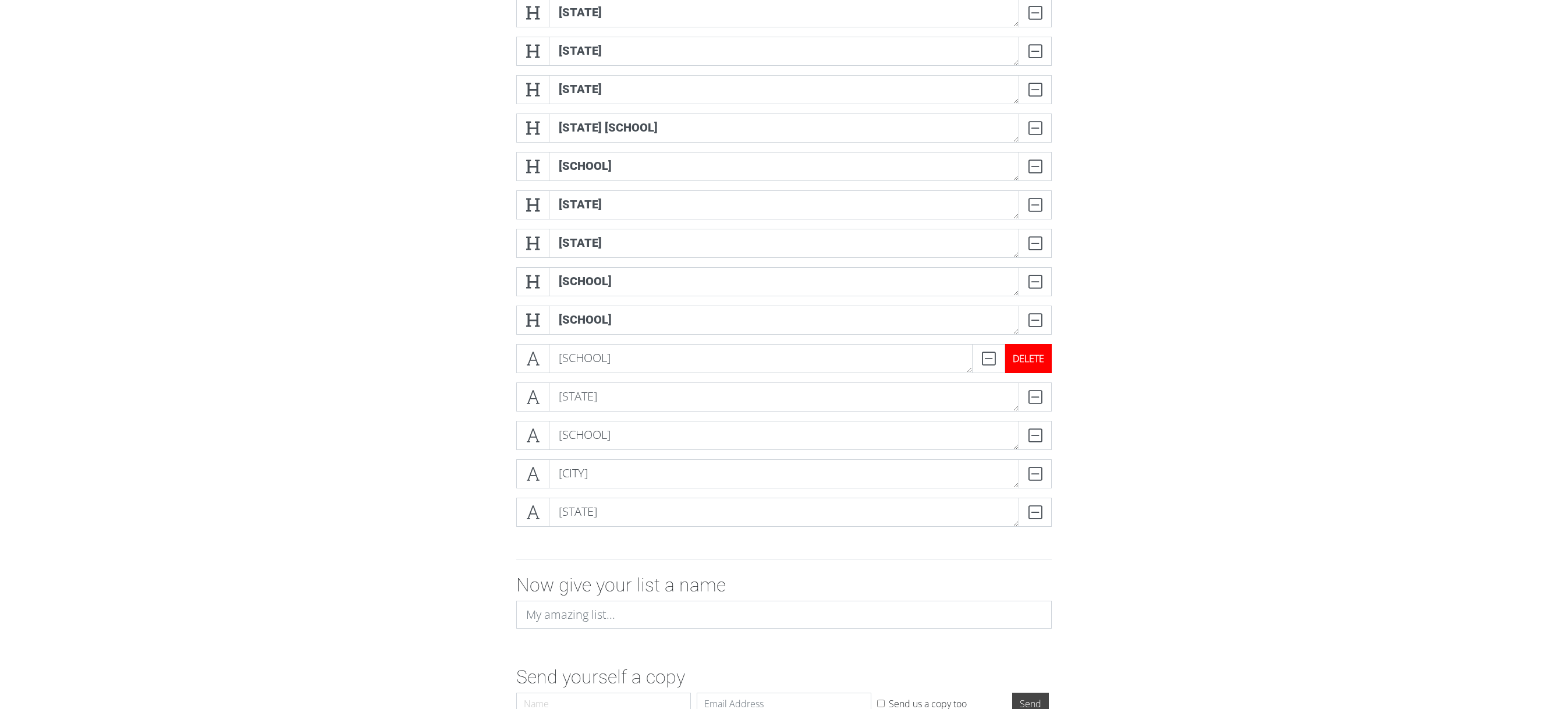 click on "DELETE" at bounding box center (1028, 359) 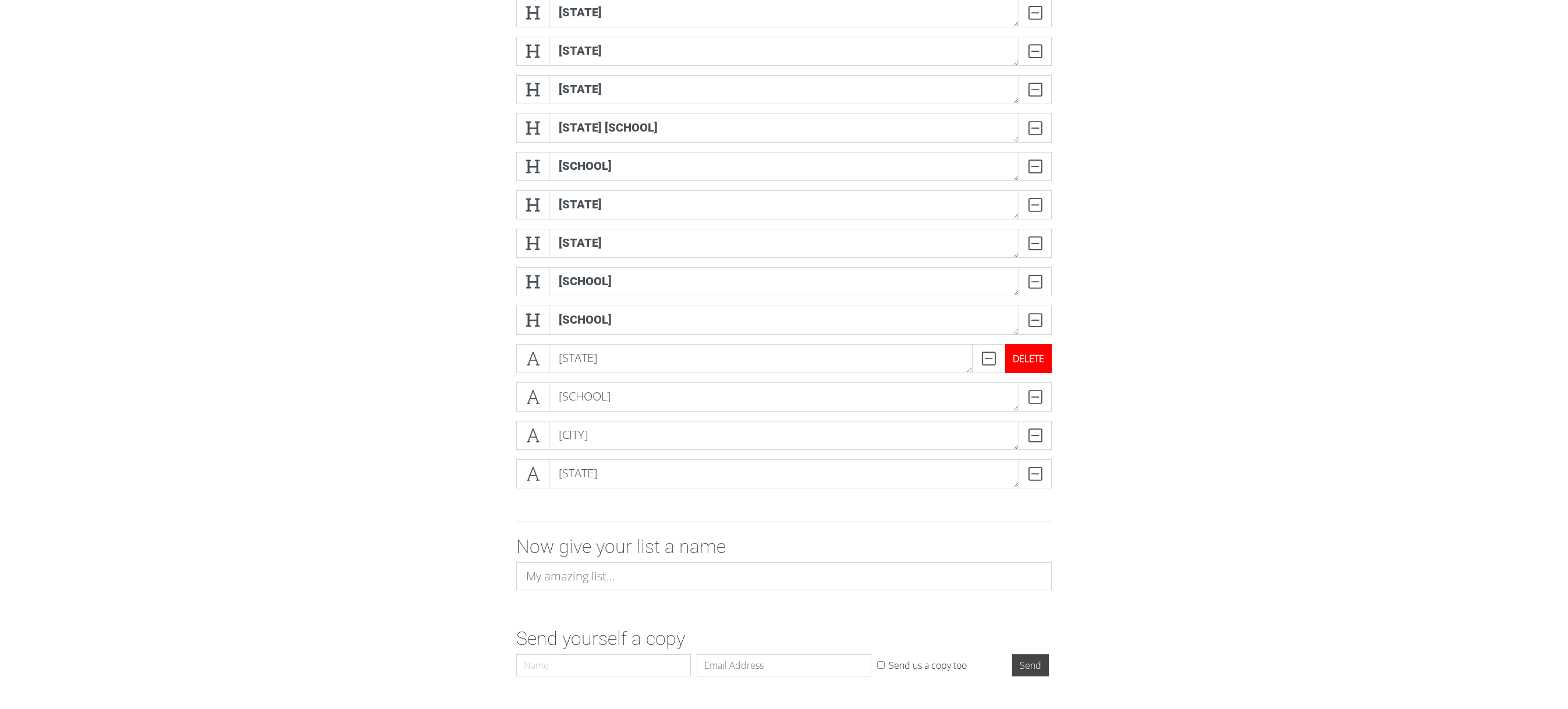 click on "DELETE" at bounding box center (1028, 359) 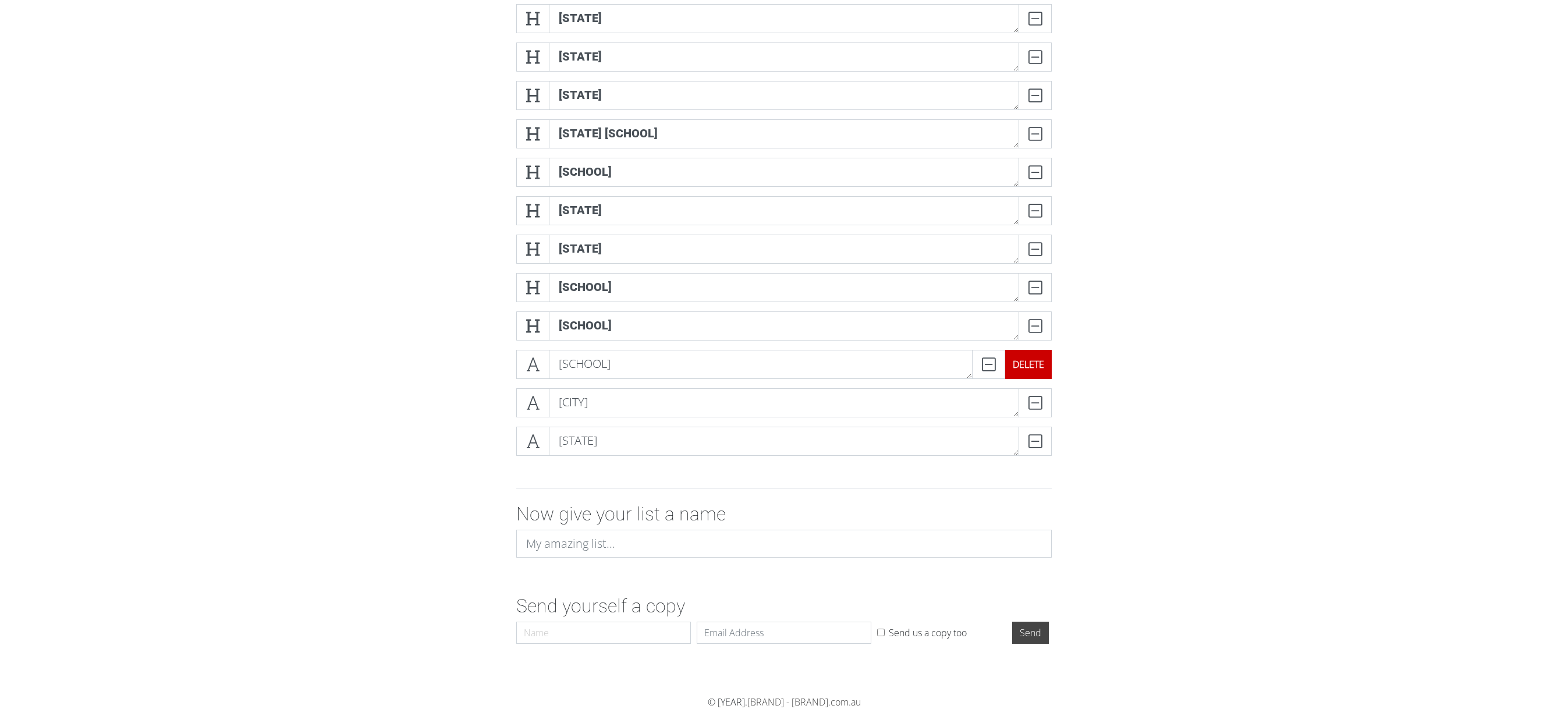 click on "DELETE" at bounding box center (1028, 364) 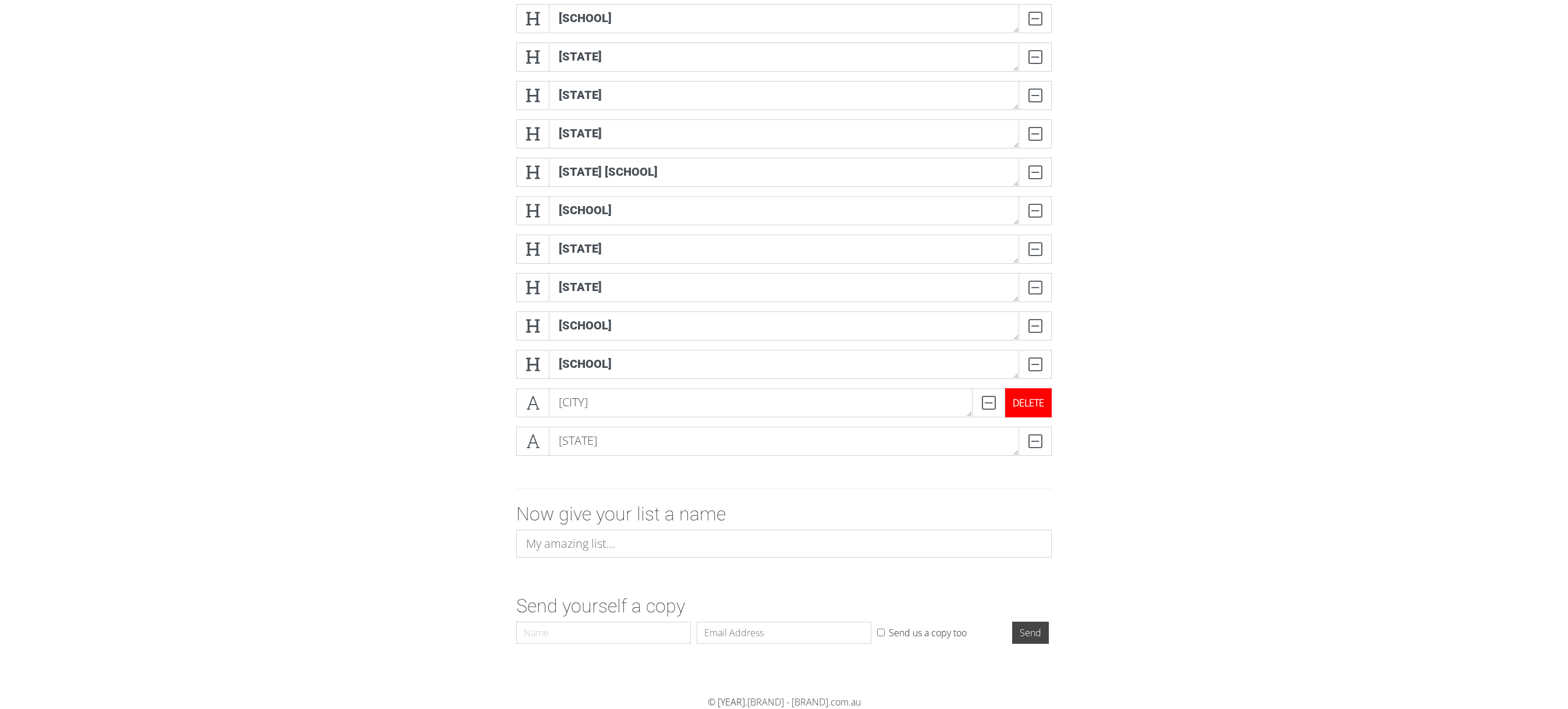click on "DELETE" at bounding box center (1028, 403) 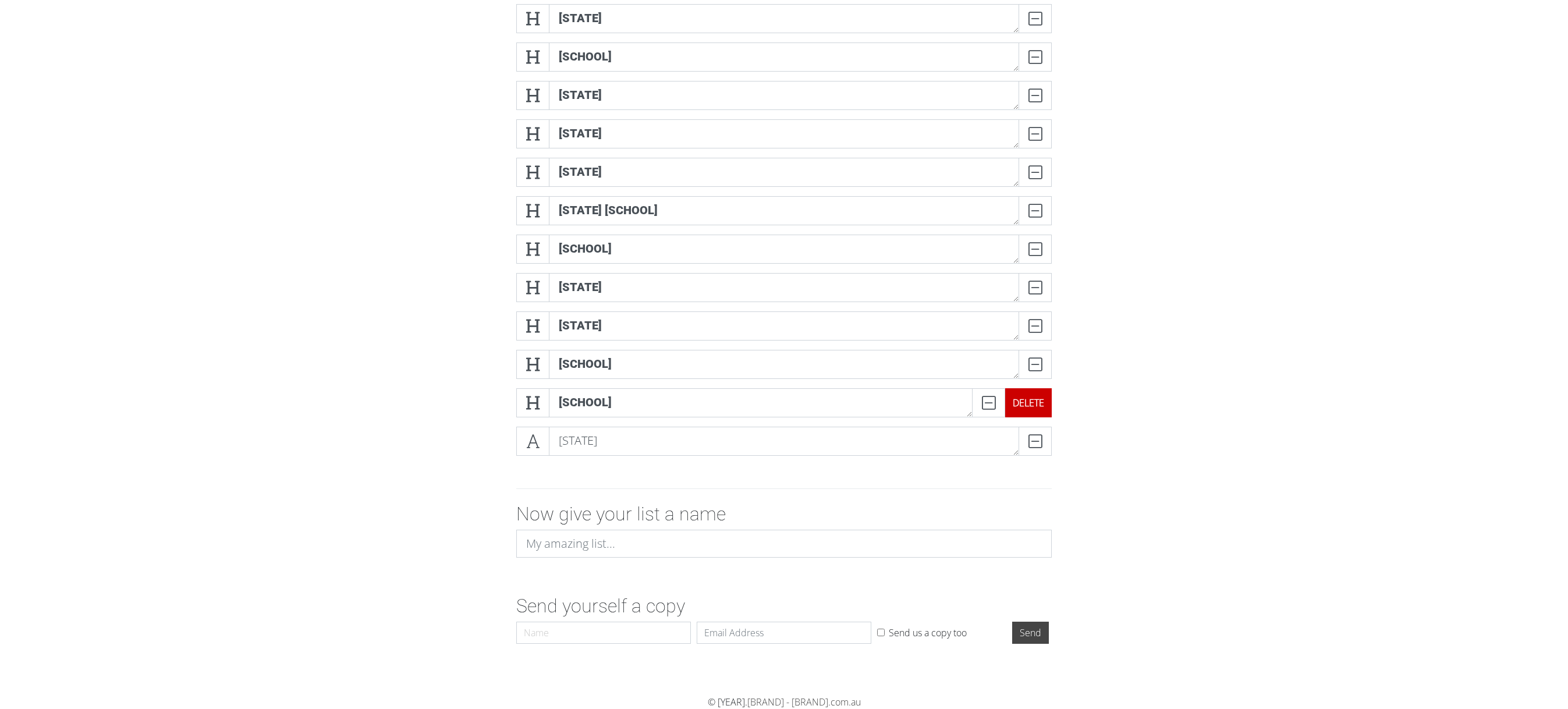 scroll, scrollTop: 445, scrollLeft: 0, axis: vertical 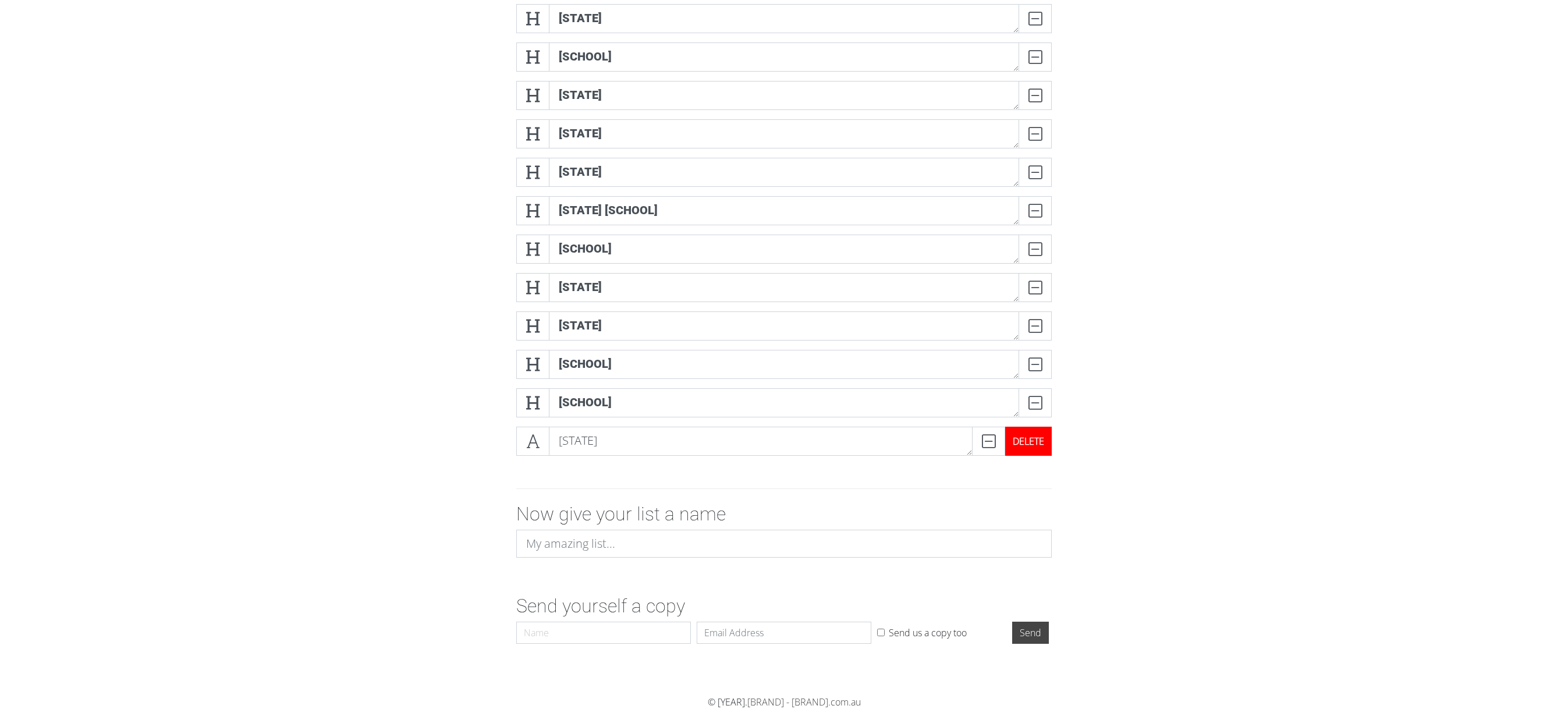 click on "DELETE" at bounding box center (1028, 441) 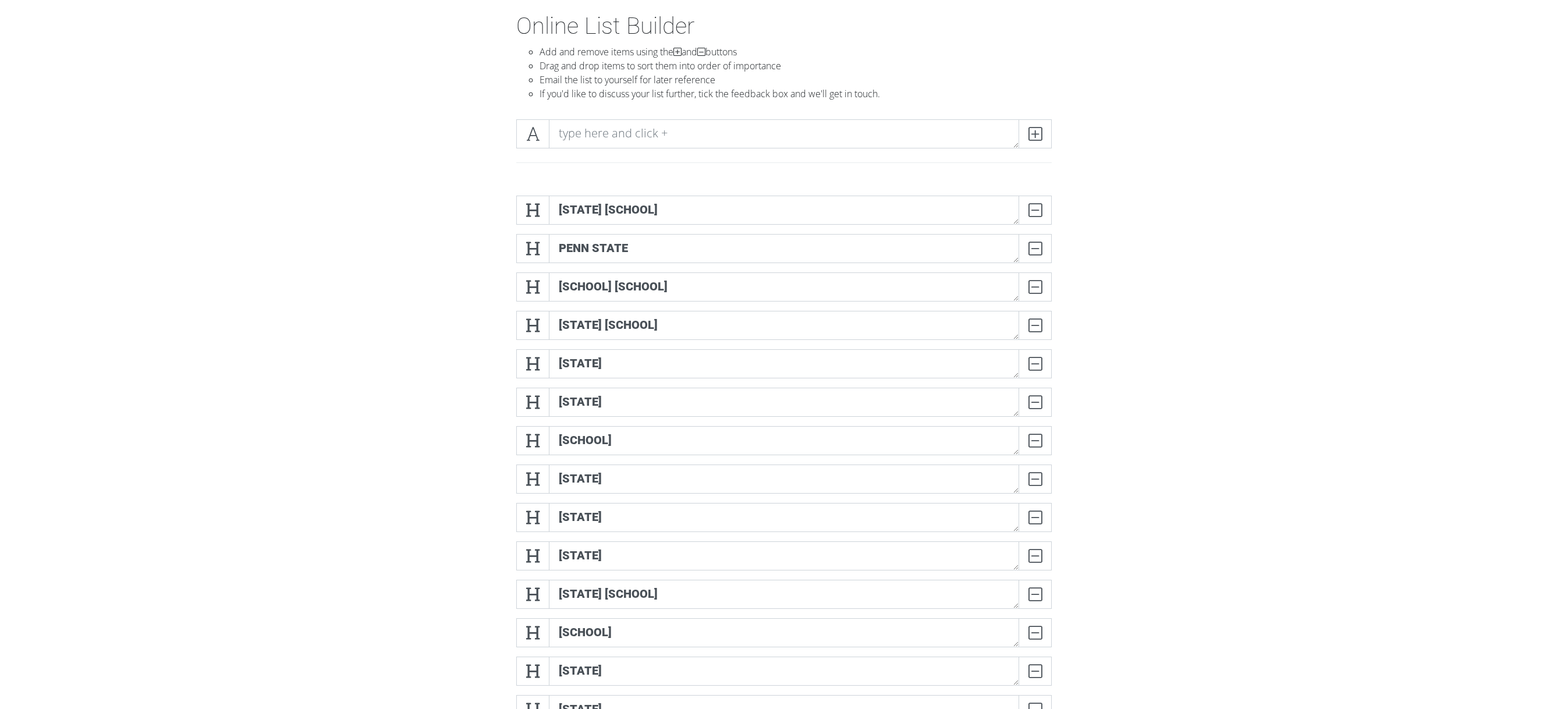 scroll, scrollTop: 232, scrollLeft: 0, axis: vertical 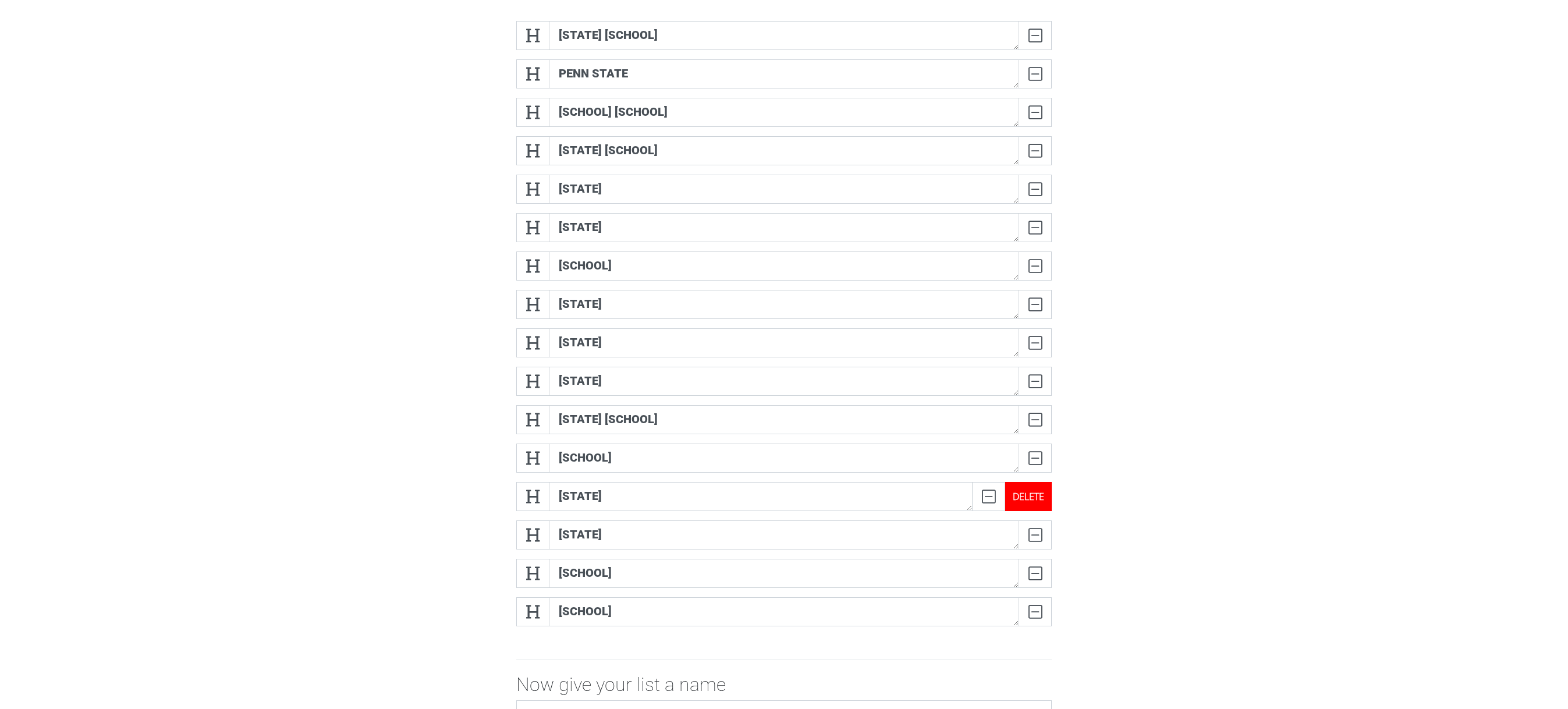 click on "DELETE" at bounding box center [1028, 497] 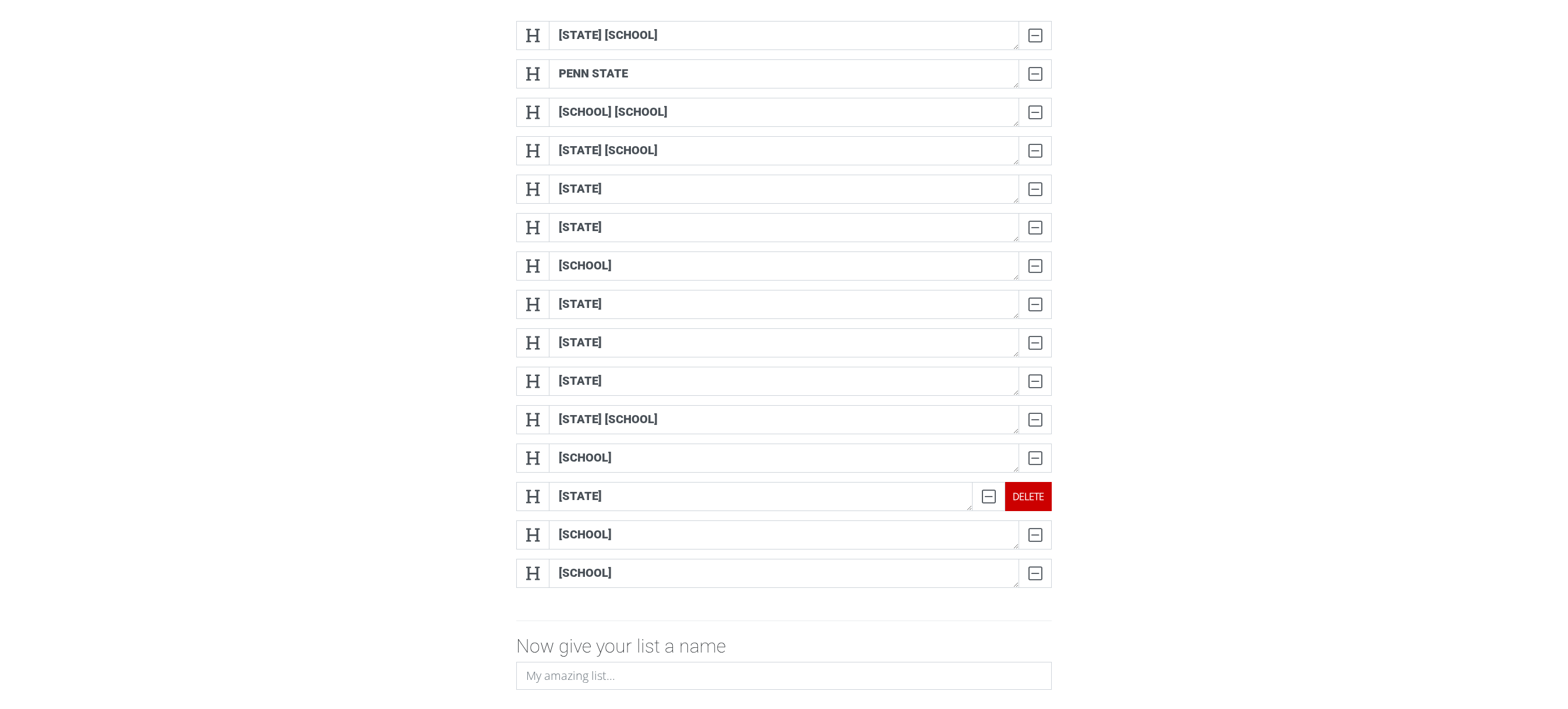 click on "DELETE" at bounding box center (1028, 497) 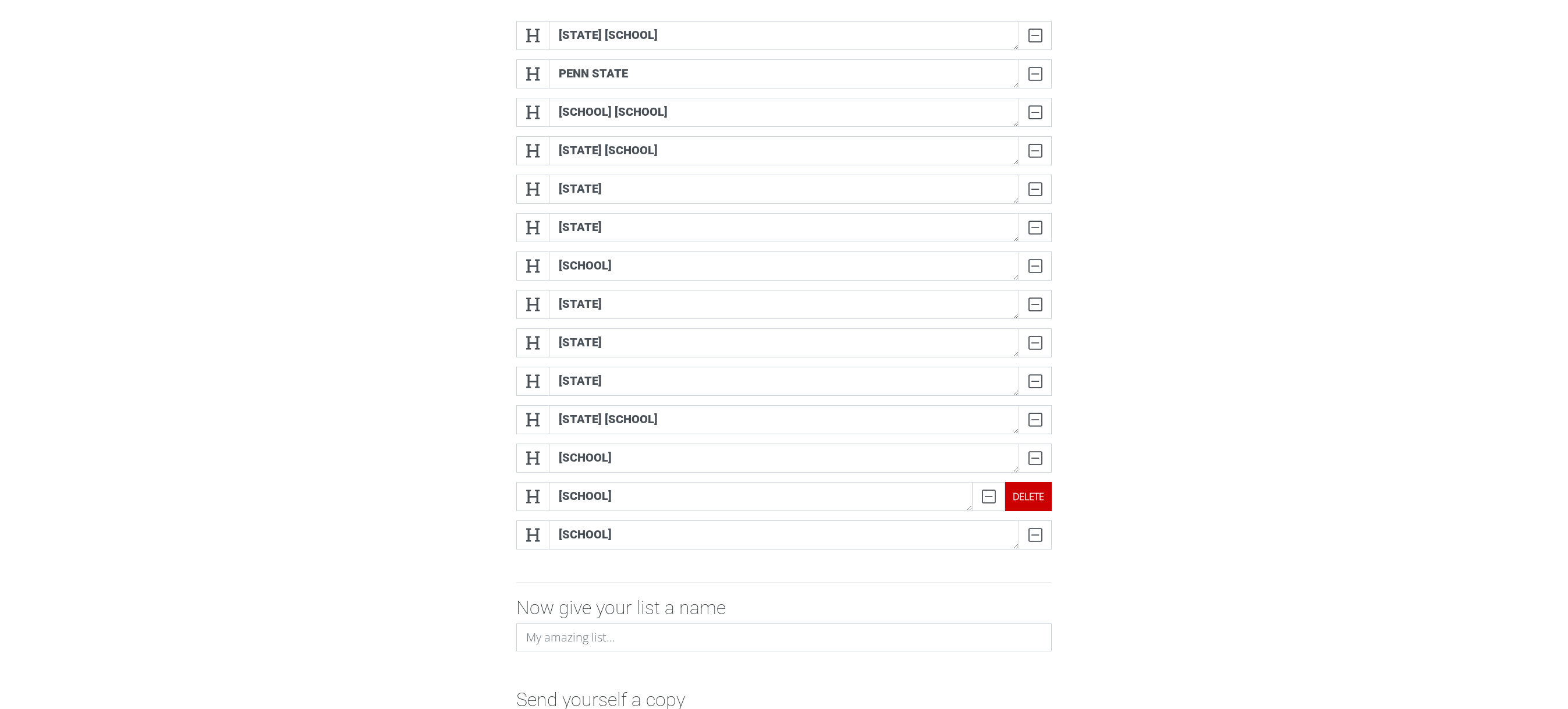click on "DELETE" at bounding box center [1028, 497] 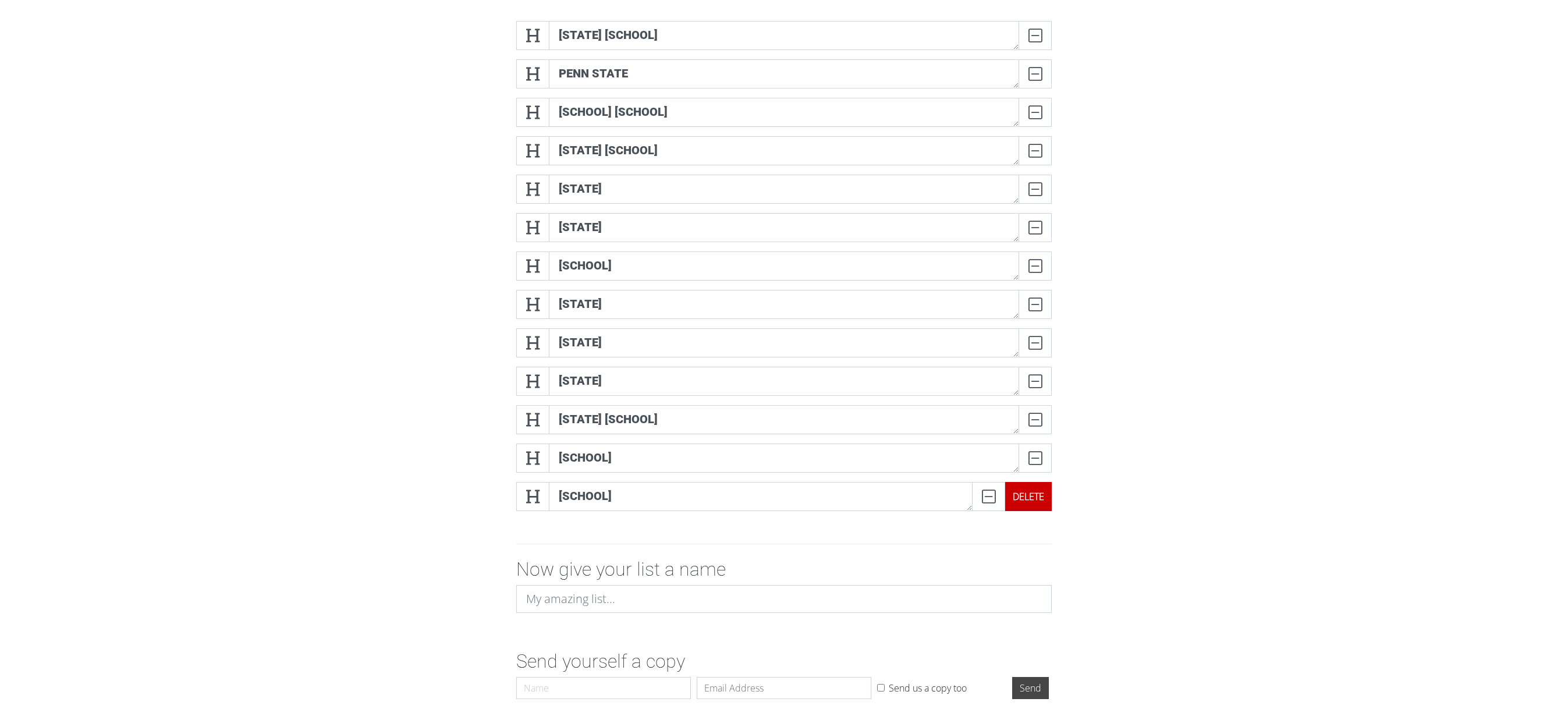 click on "DELETE" at bounding box center [1028, 497] 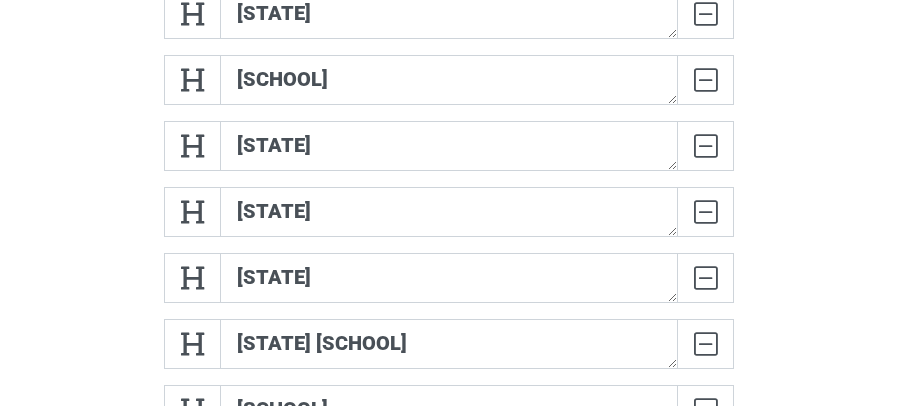 scroll, scrollTop: 900, scrollLeft: 0, axis: vertical 